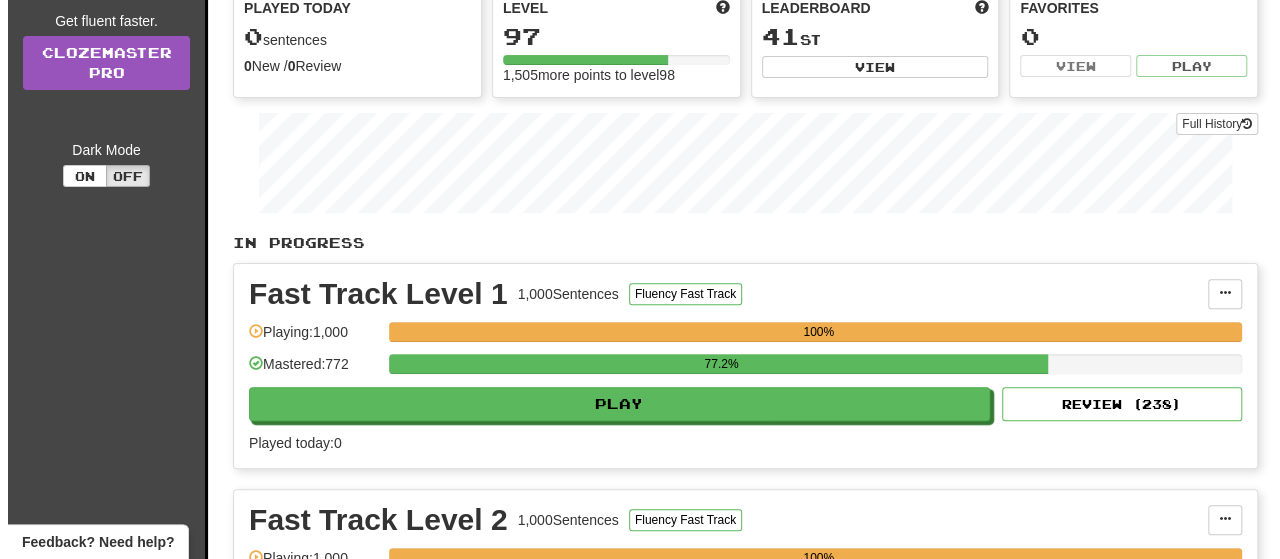 scroll, scrollTop: 200, scrollLeft: 0, axis: vertical 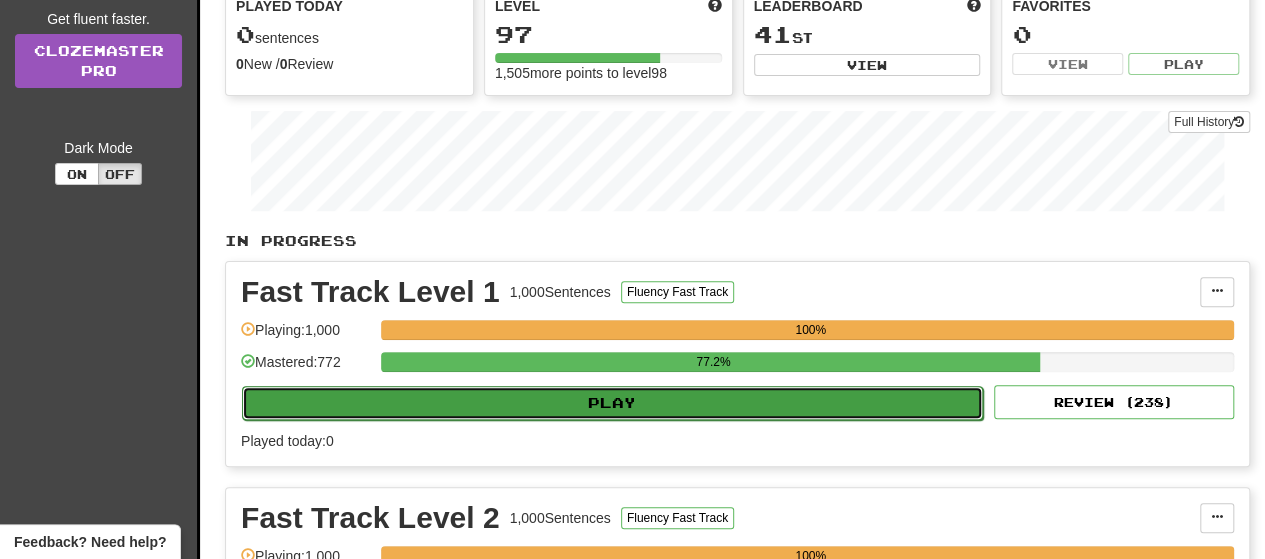 click on "Play" at bounding box center [612, 403] 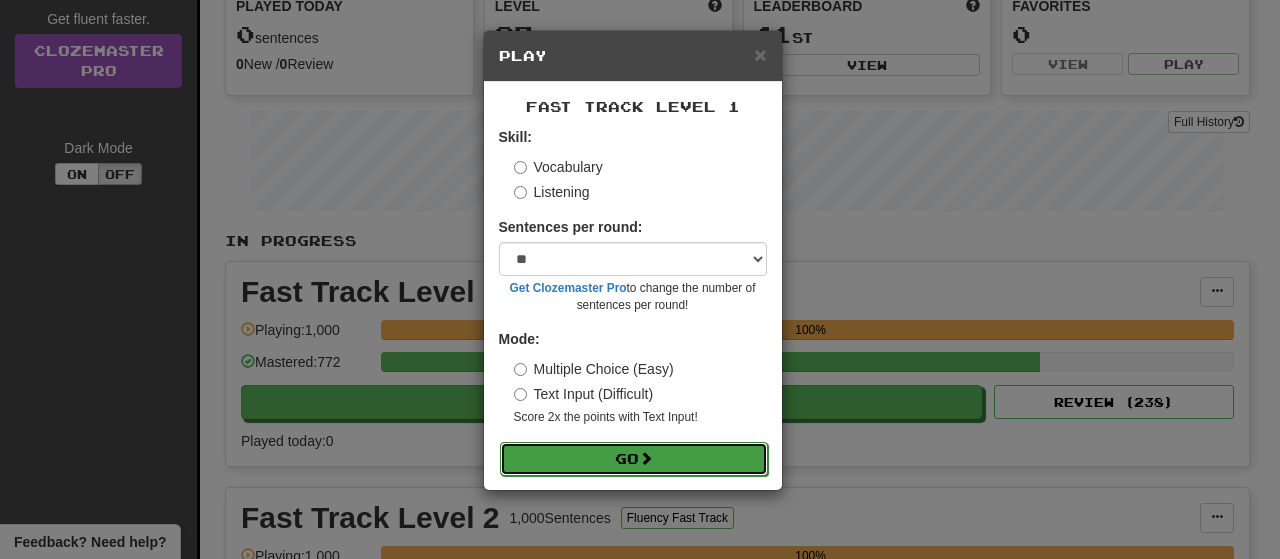 click on "Go" at bounding box center [634, 459] 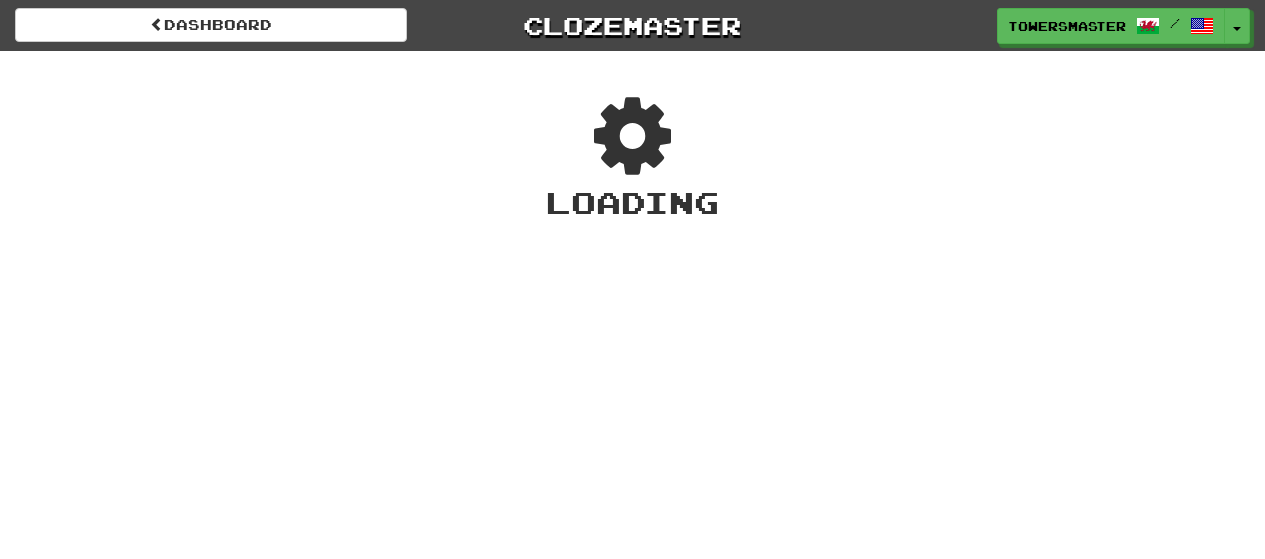 scroll, scrollTop: 0, scrollLeft: 0, axis: both 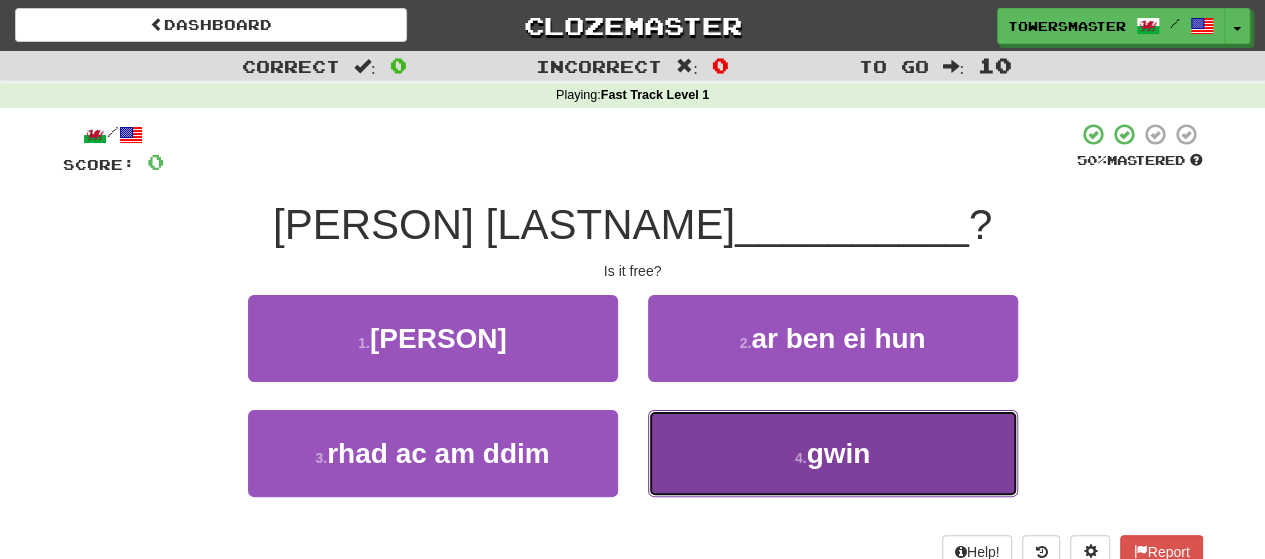 click on "4 .  gwin" at bounding box center (833, 453) 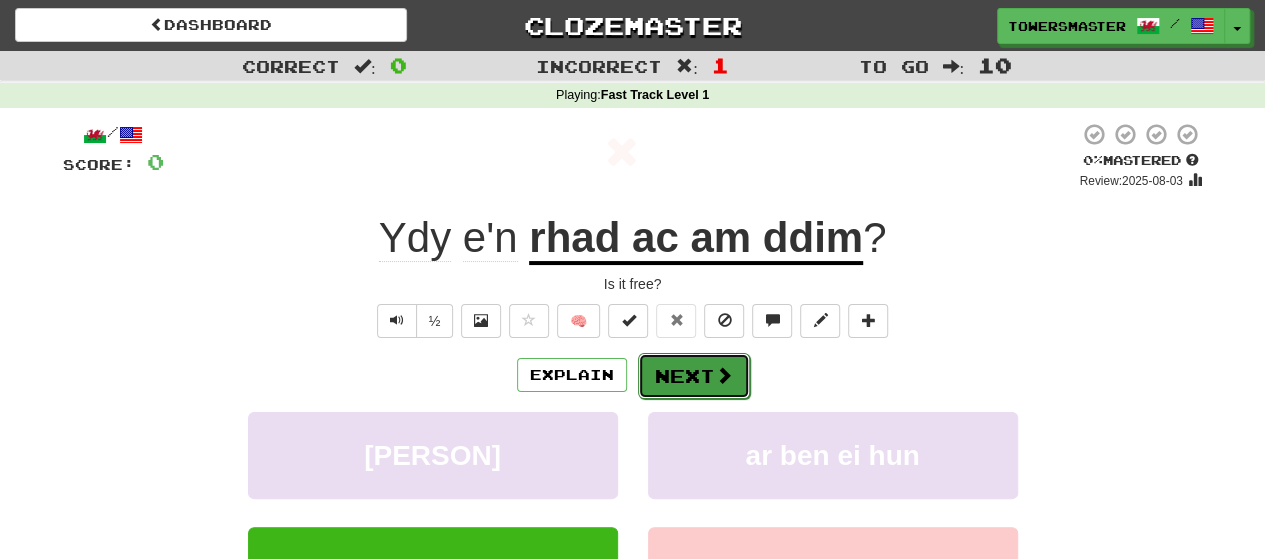 click on "Next" at bounding box center [694, 376] 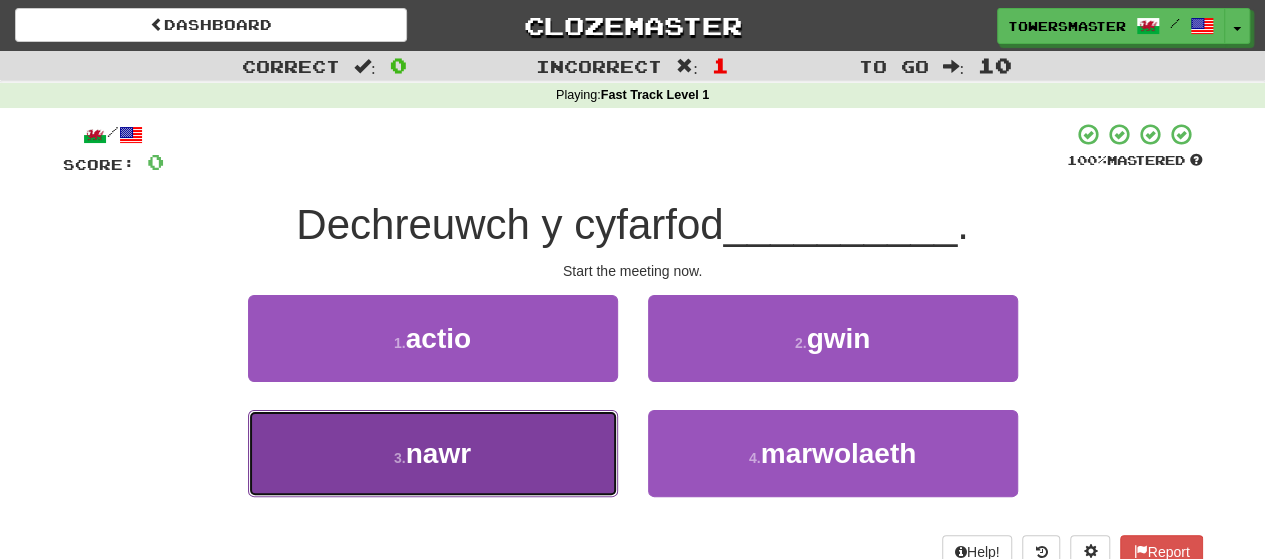 click on "3 .  nawr" at bounding box center (433, 453) 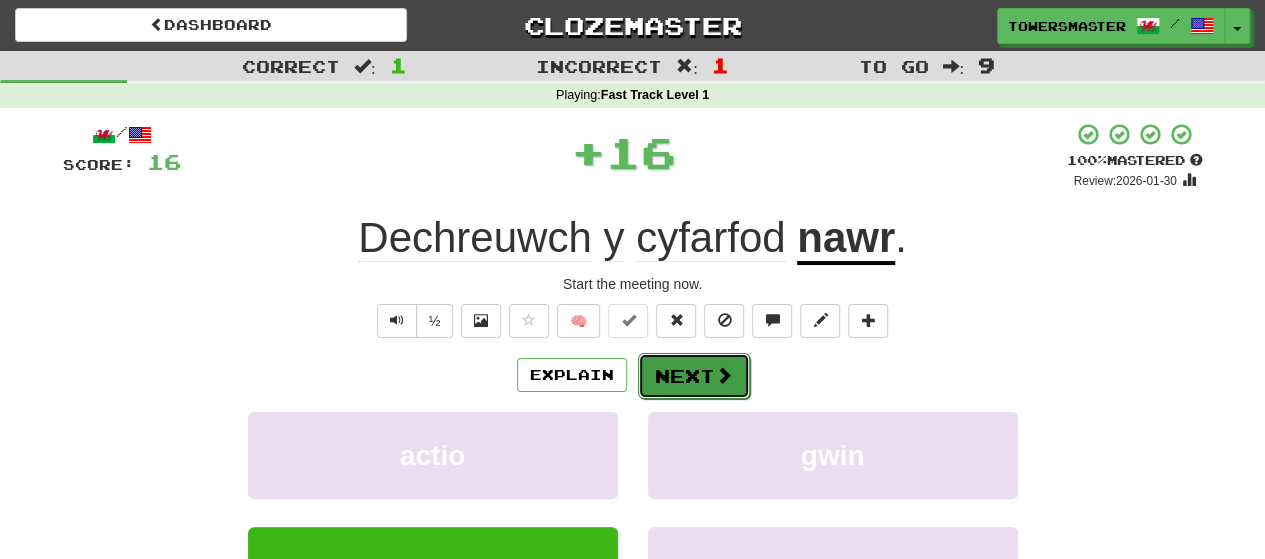 click on "Next" at bounding box center (694, 376) 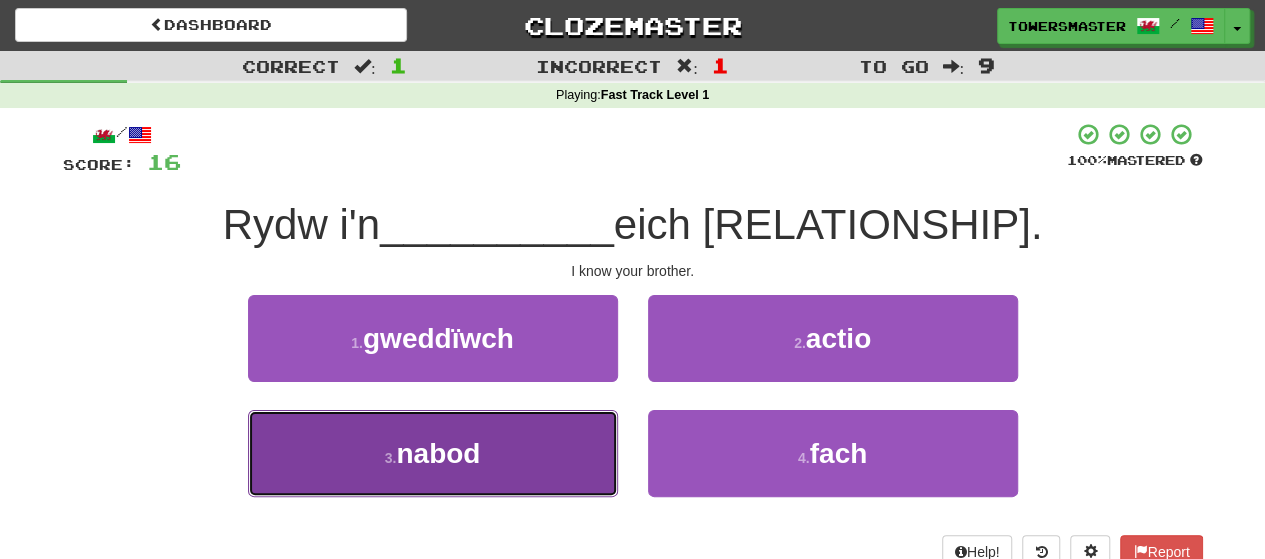 click on "3 .  nabod" at bounding box center (433, 453) 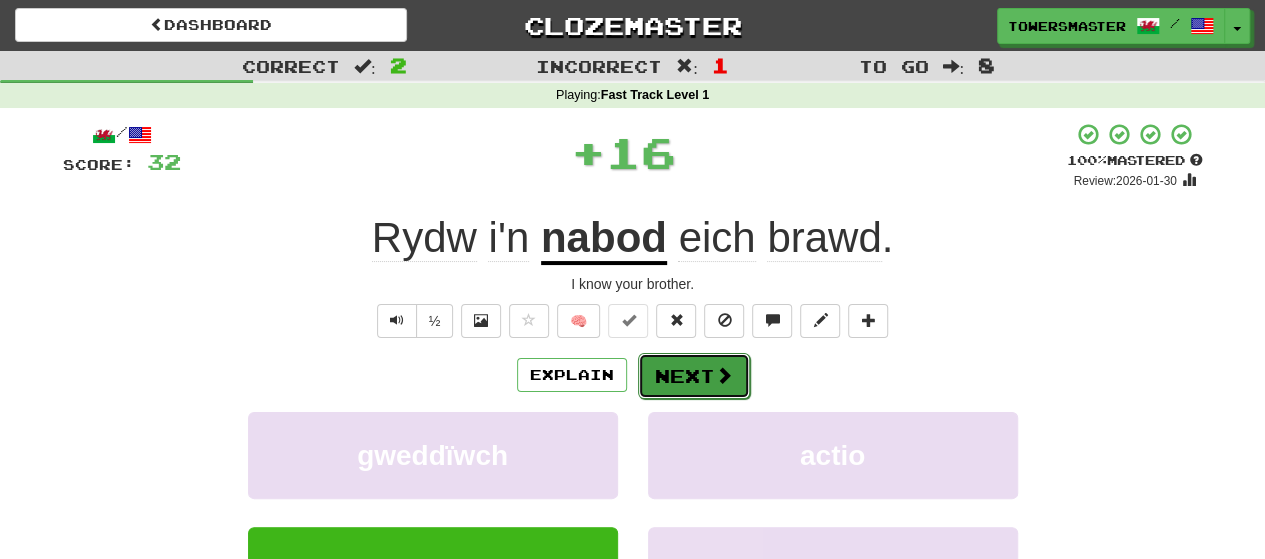 click on "Next" at bounding box center (694, 376) 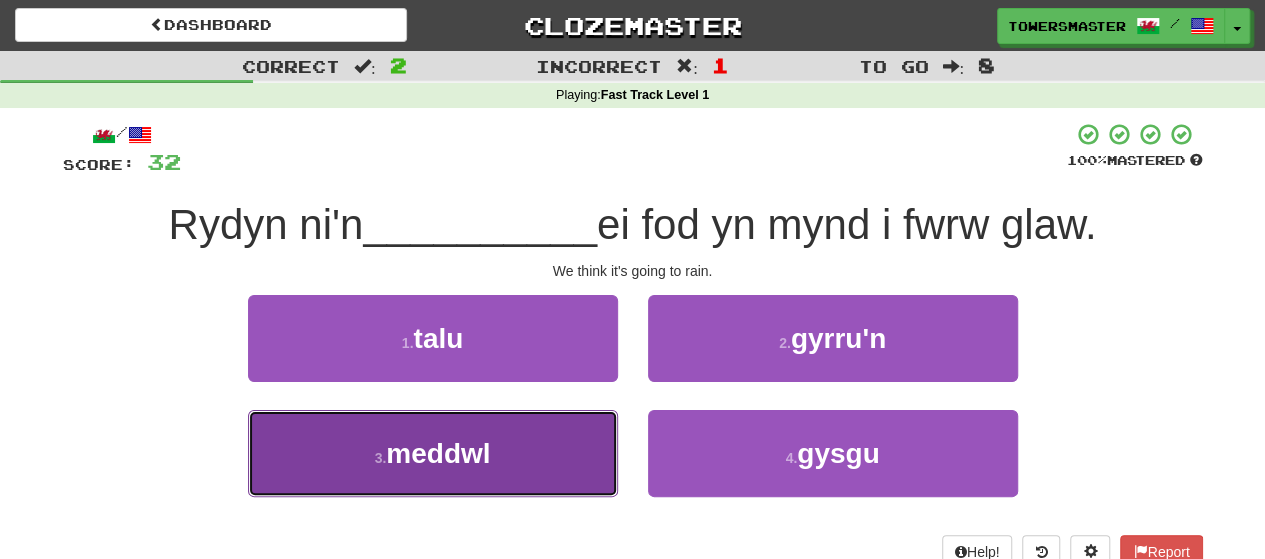 click on "meddwl" at bounding box center [438, 453] 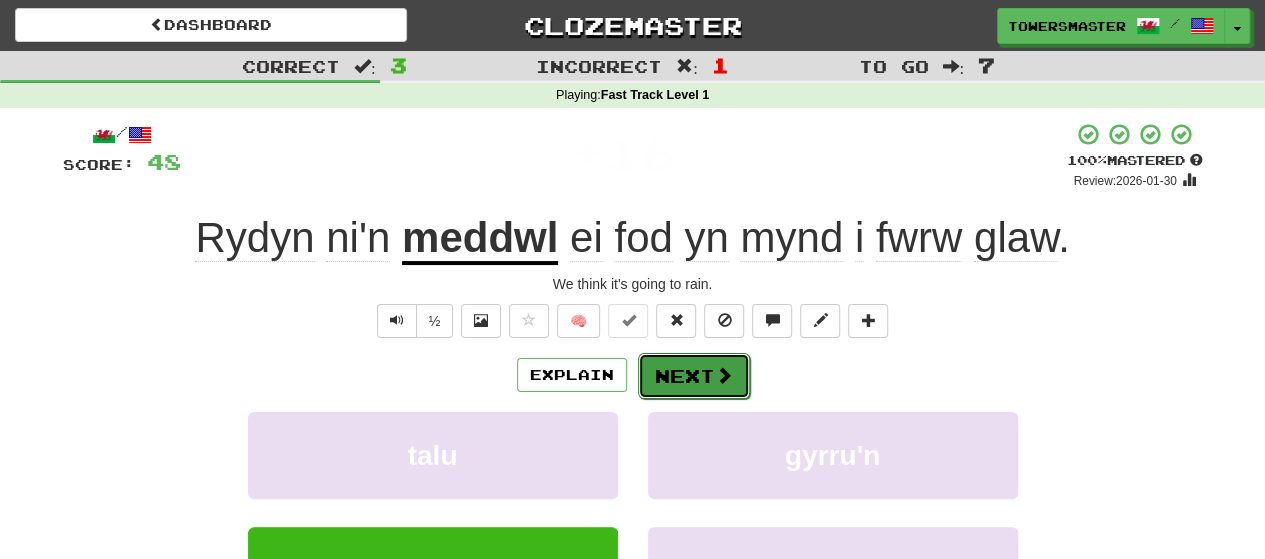 click on "Next" at bounding box center (694, 376) 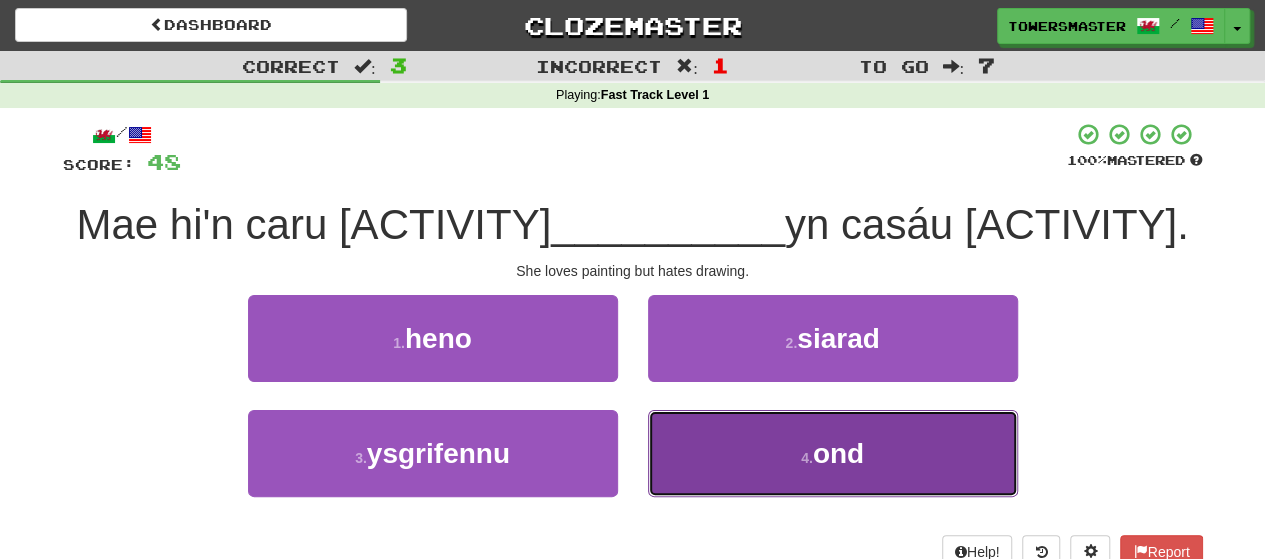 click on "4 .  ond" at bounding box center (833, 453) 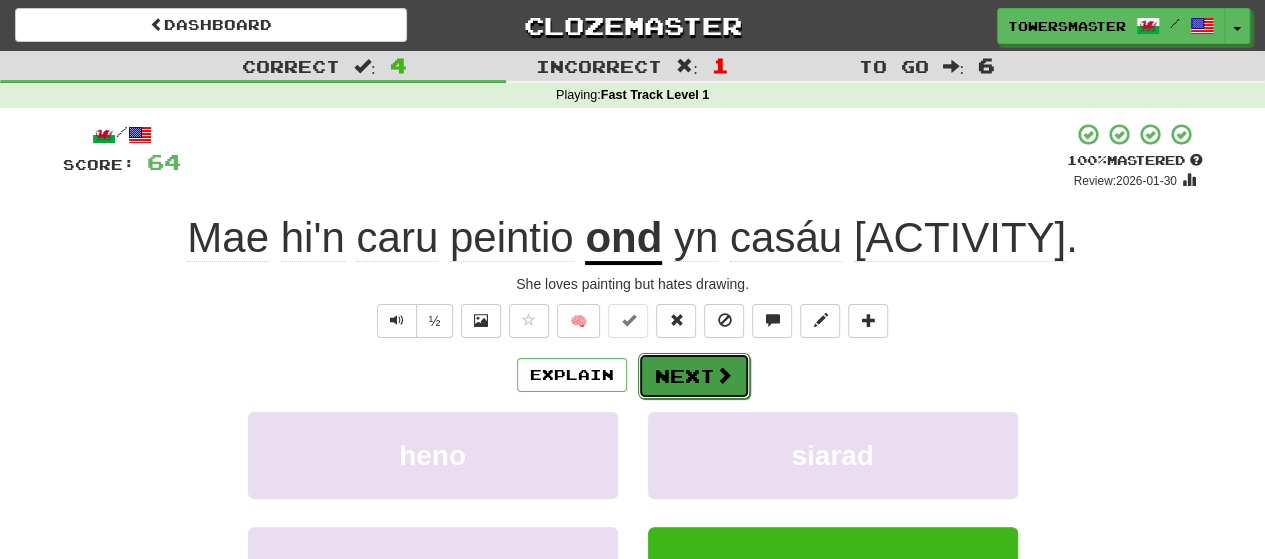 click on "Next" at bounding box center [694, 376] 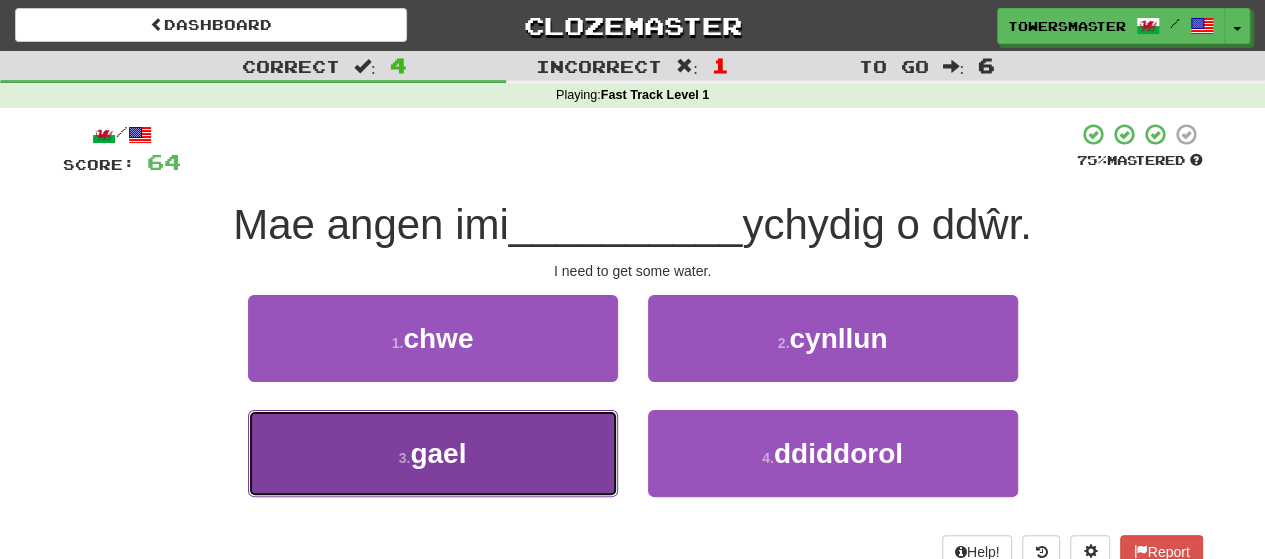 click on "3 .  gael" at bounding box center (433, 453) 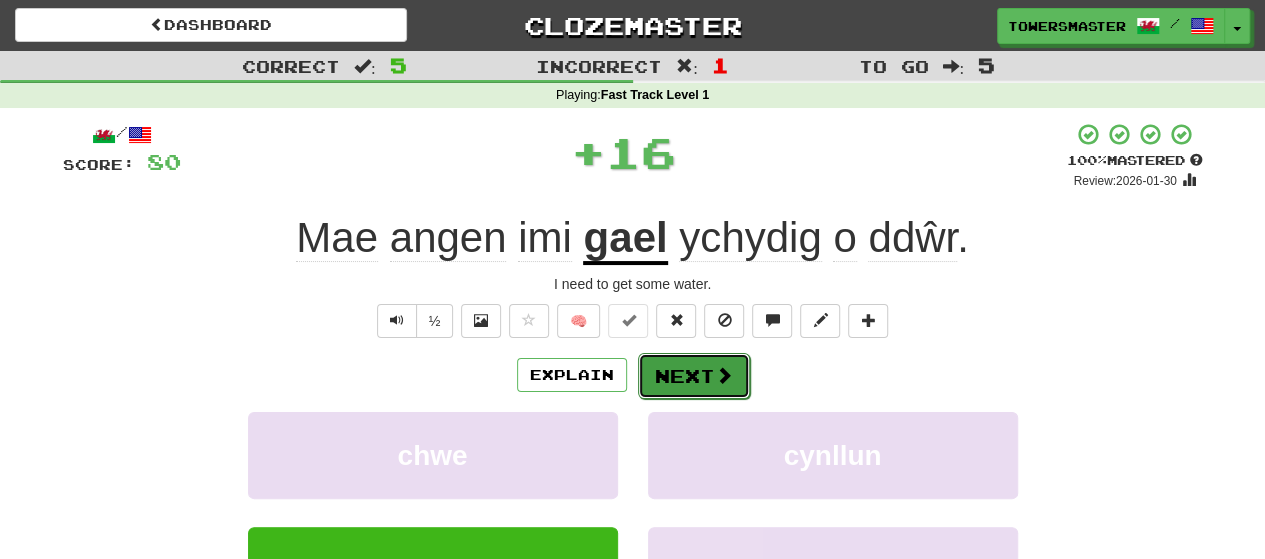 click on "Next" at bounding box center (694, 376) 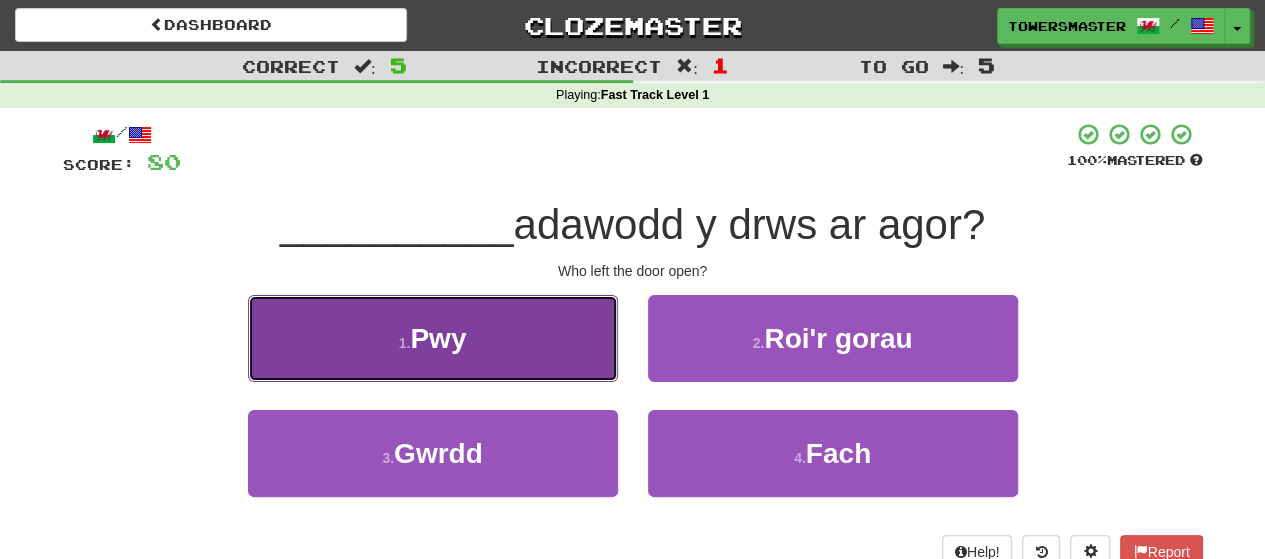 click on "Pwy" at bounding box center (438, 338) 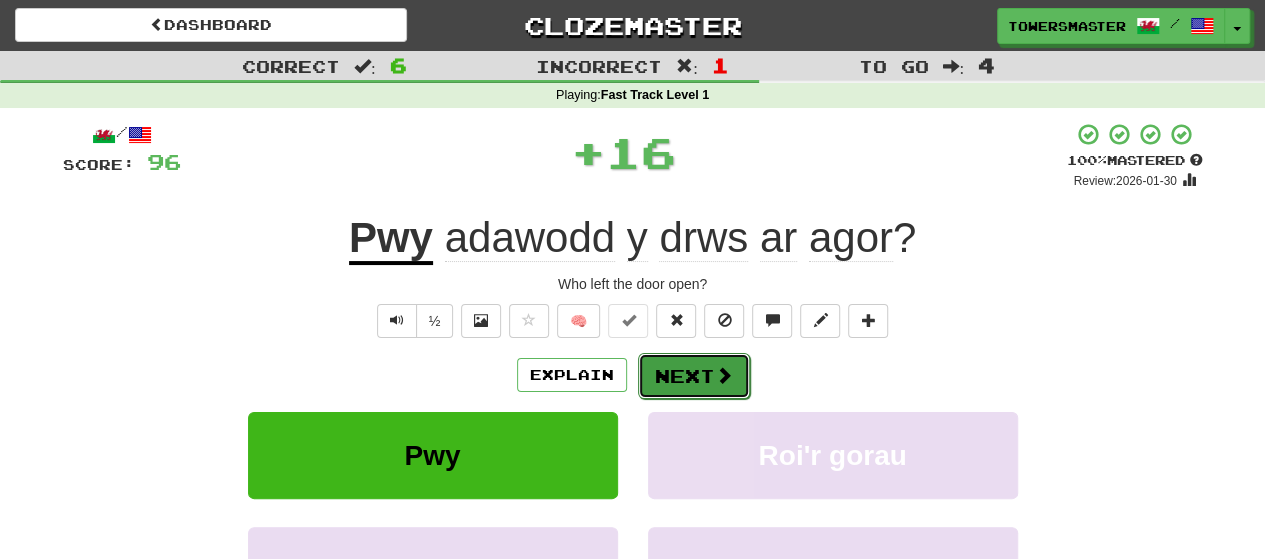 click on "Next" at bounding box center (694, 376) 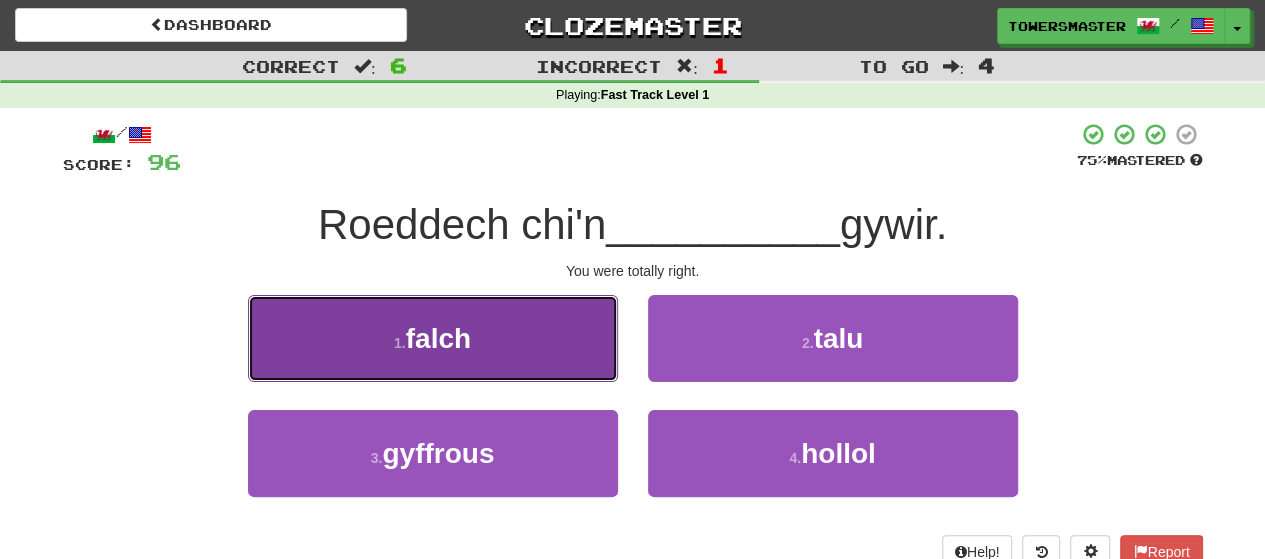 click on "1 .  falch" at bounding box center (433, 338) 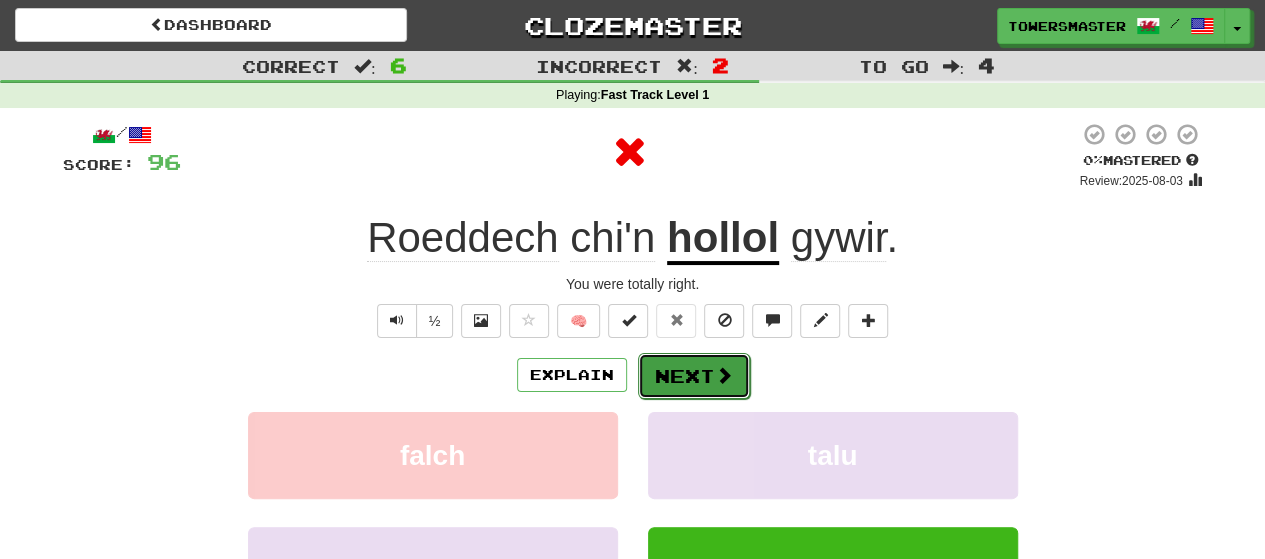click on "Next" at bounding box center (694, 376) 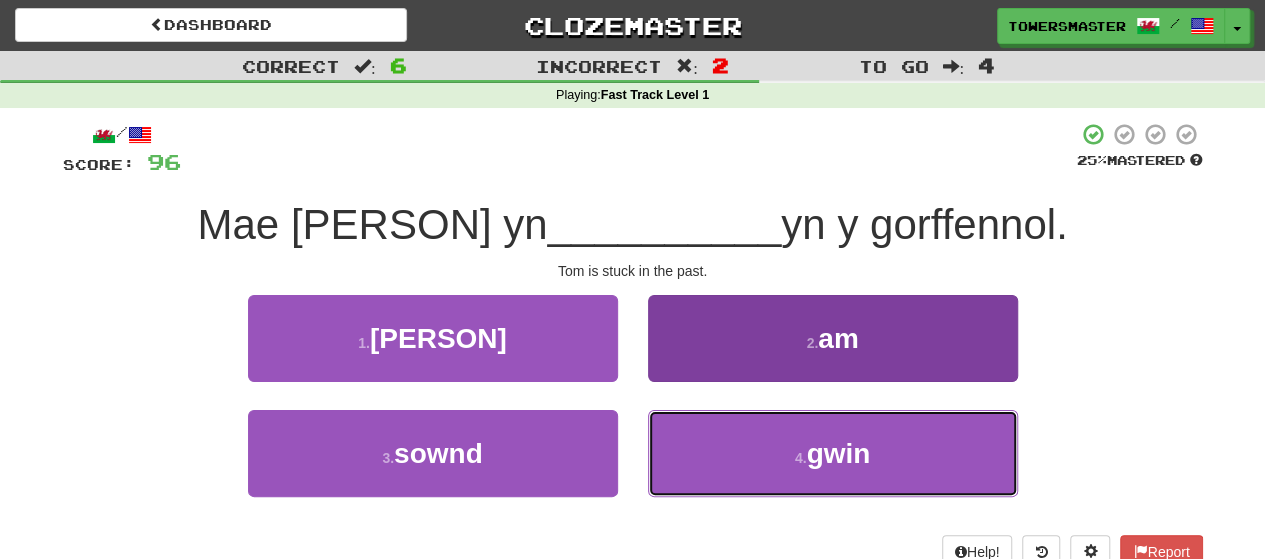 drag, startPoint x: 738, startPoint y: 446, endPoint x: 716, endPoint y: 441, distance: 22.561028 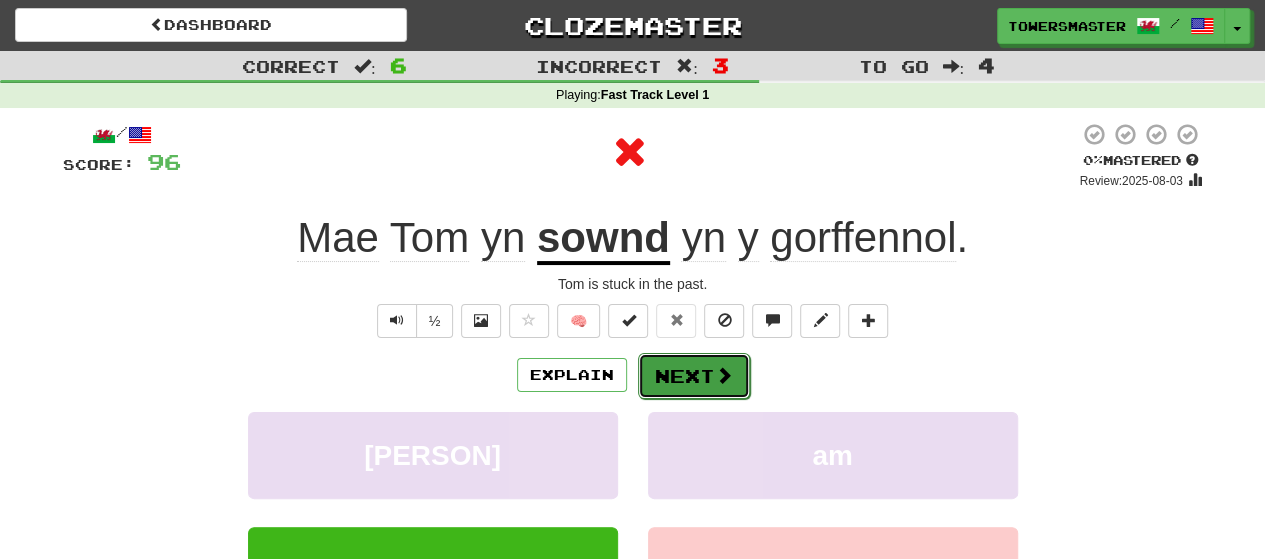 click on "Next" at bounding box center [694, 376] 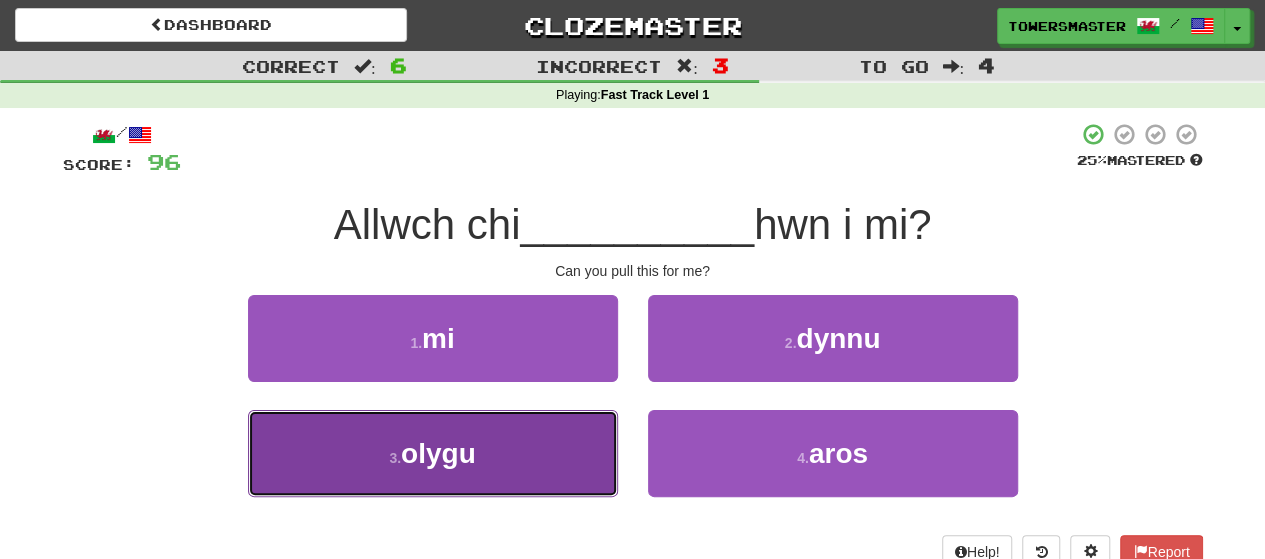 click on "3 .  olygu" at bounding box center (433, 453) 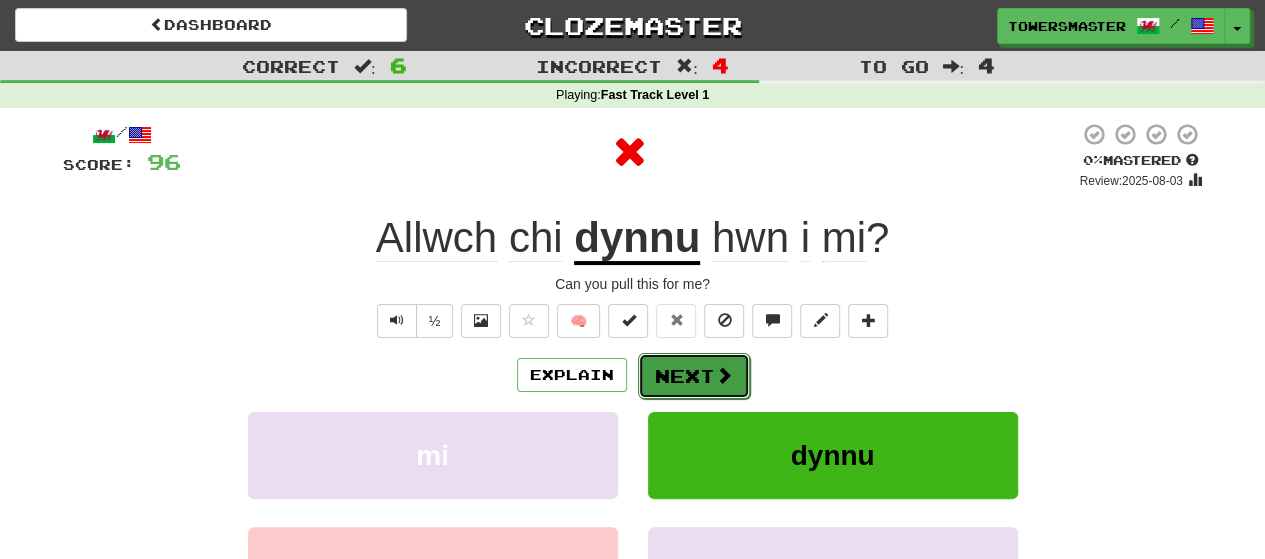 click on "Next" at bounding box center [694, 376] 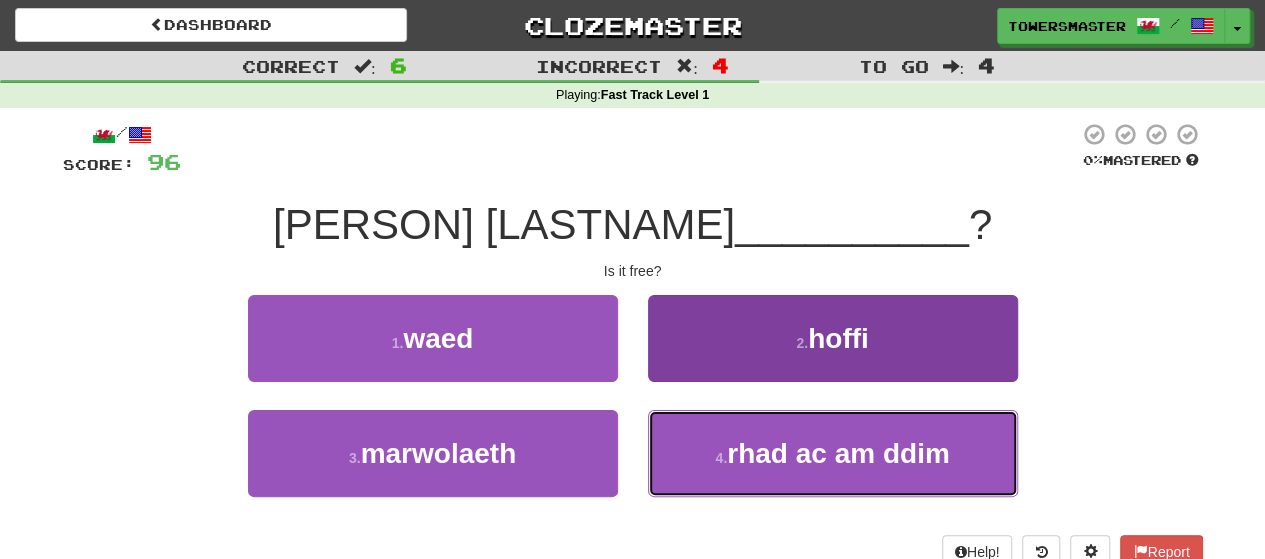 click on "4 ." at bounding box center [721, 458] 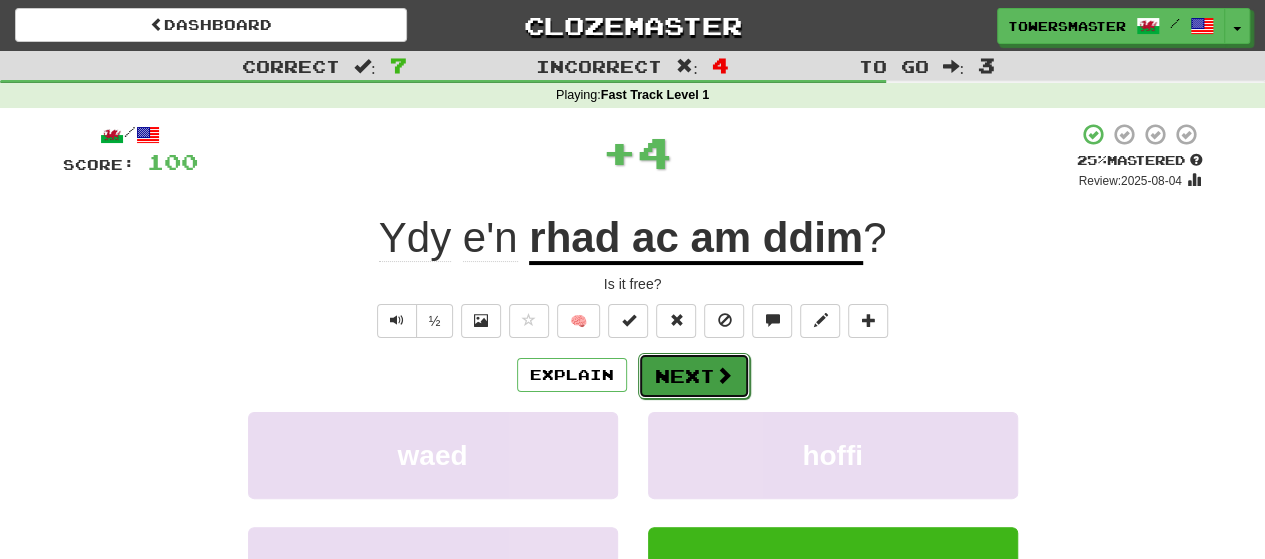 click on "Next" at bounding box center (694, 376) 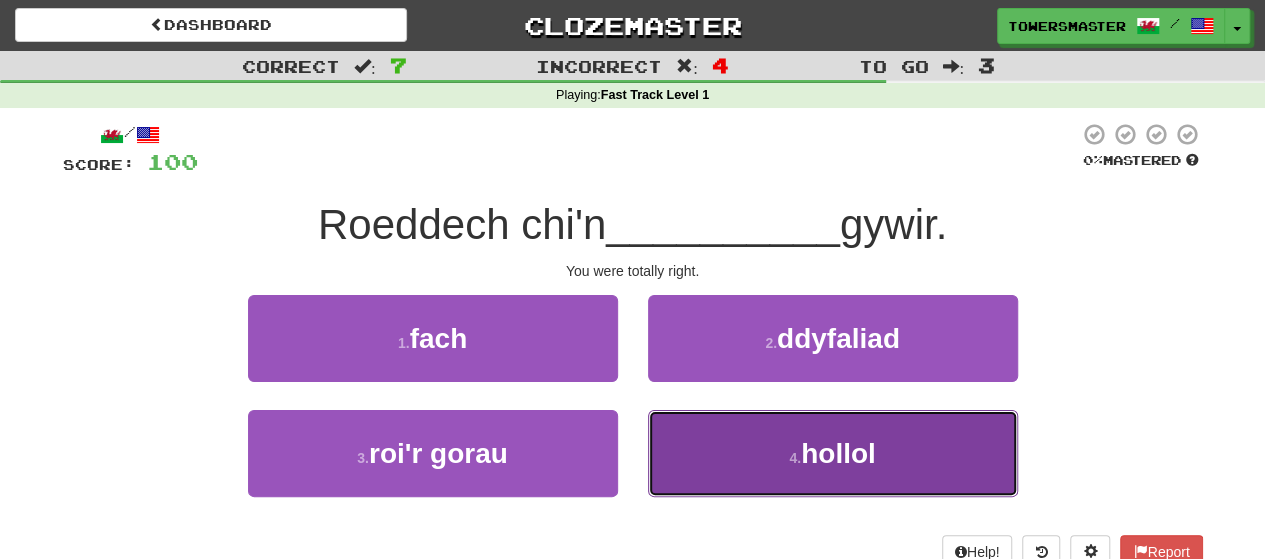 click on "4 .  hollol" at bounding box center [833, 453] 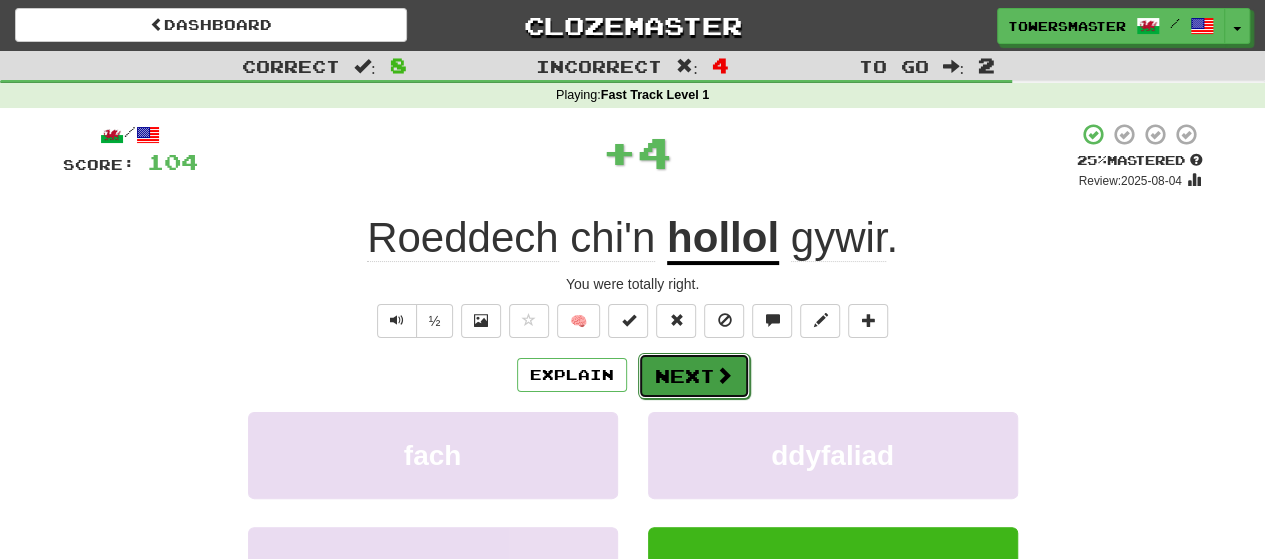 click on "Next" at bounding box center [694, 376] 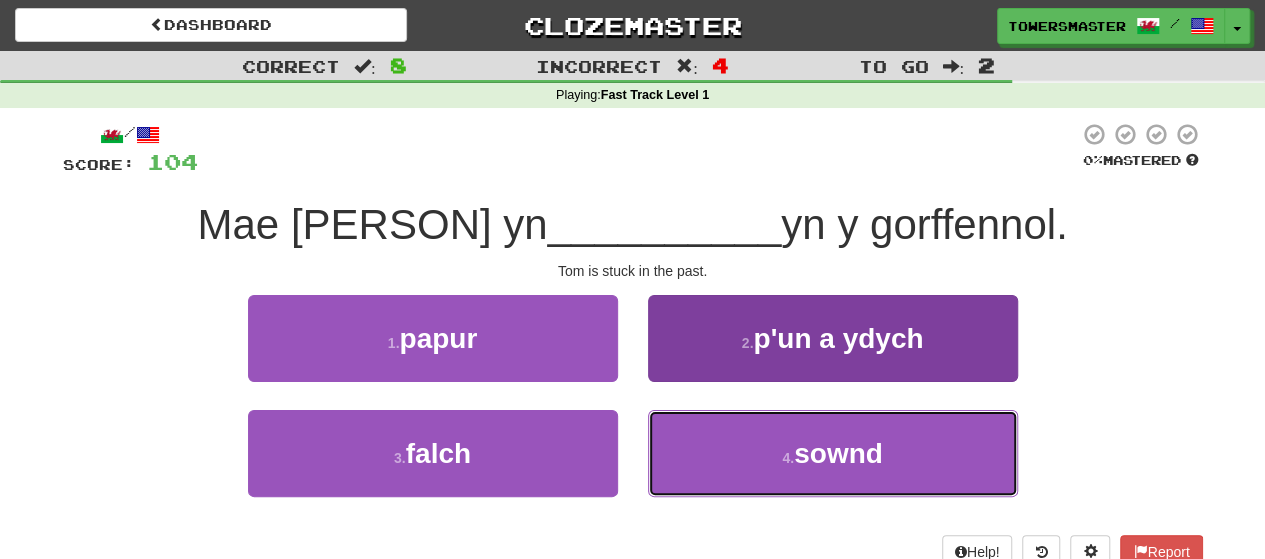 click on "4 .  sownd" at bounding box center [833, 453] 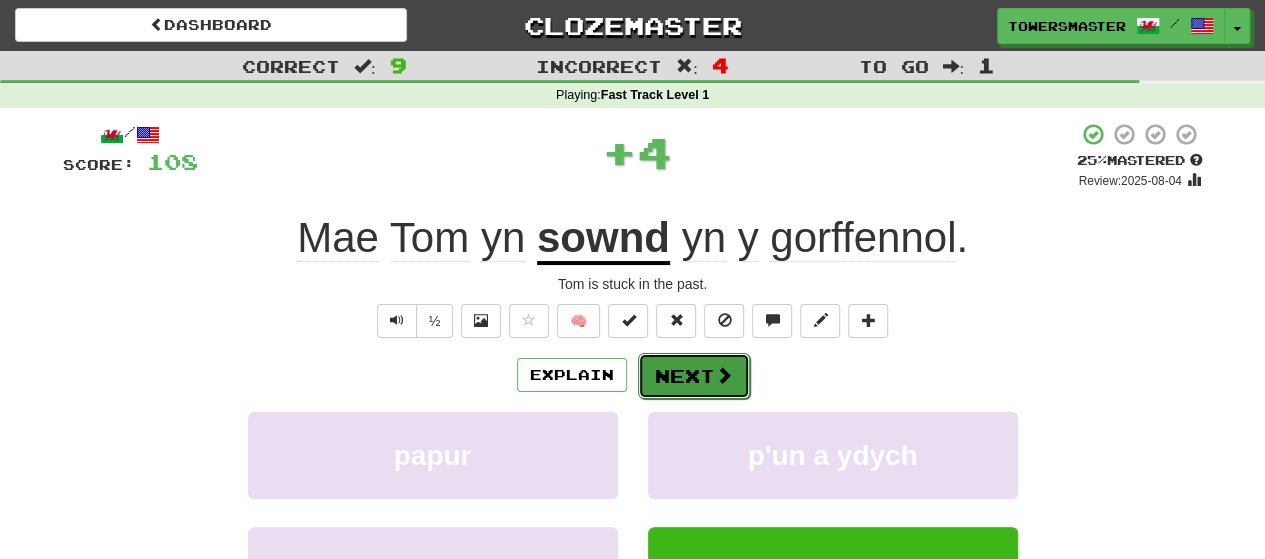 click on "Next" at bounding box center [694, 376] 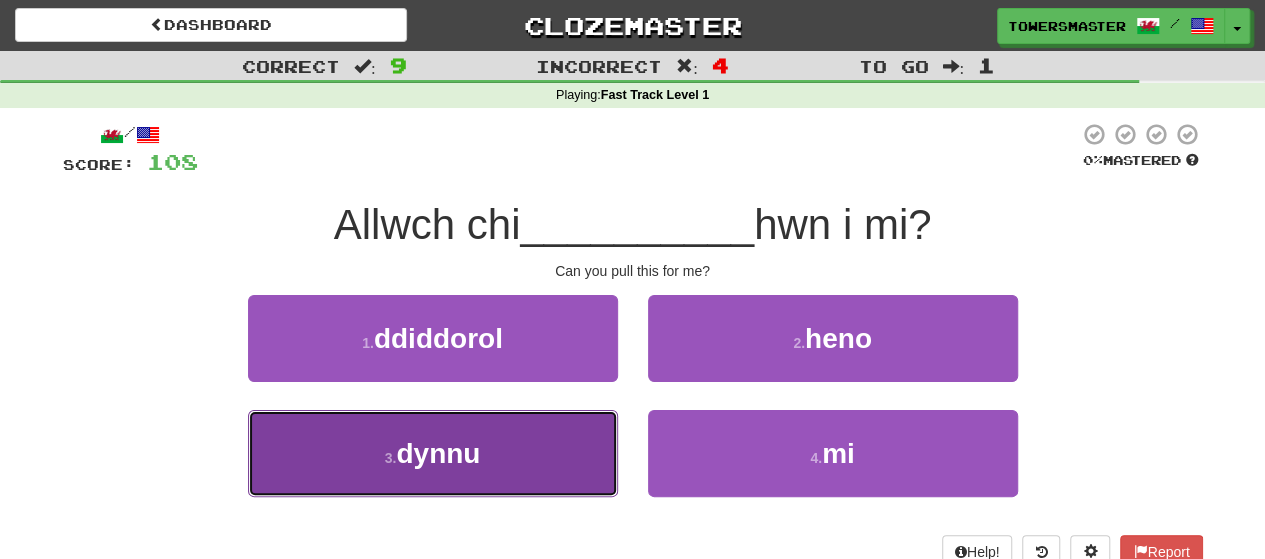 click on "3 .  dynnu" at bounding box center (433, 453) 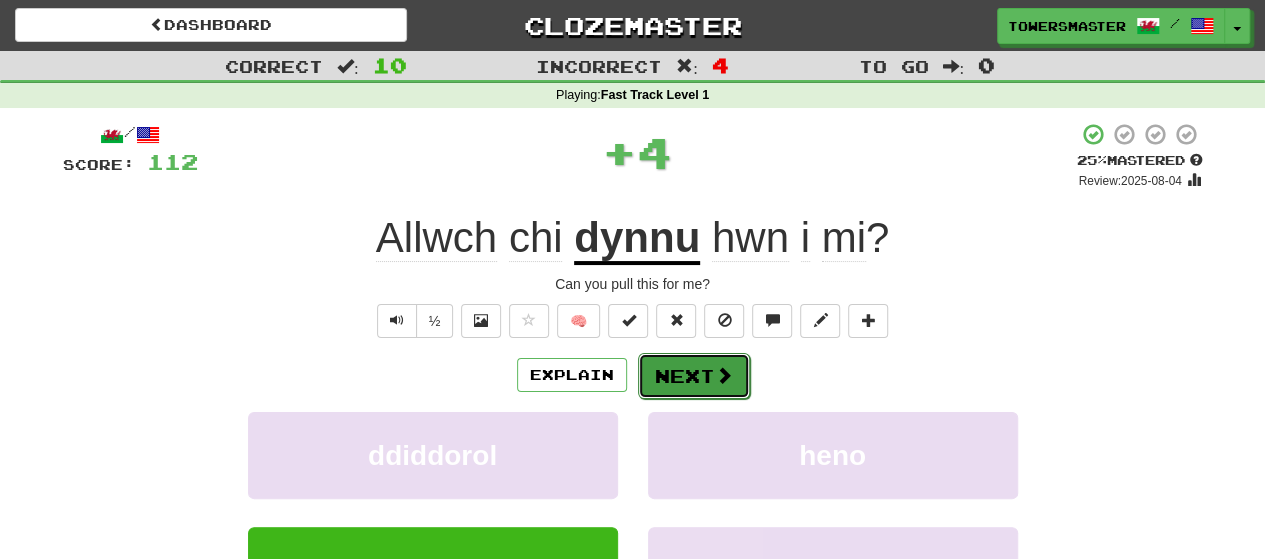click on "Next" at bounding box center [694, 376] 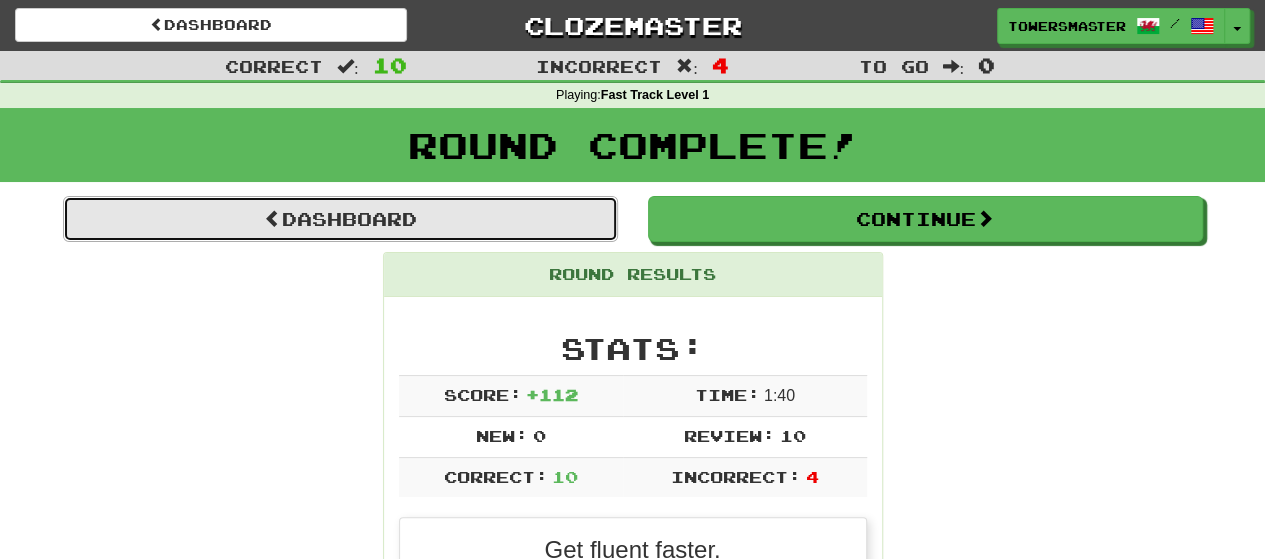 click on "Dashboard" at bounding box center (340, 219) 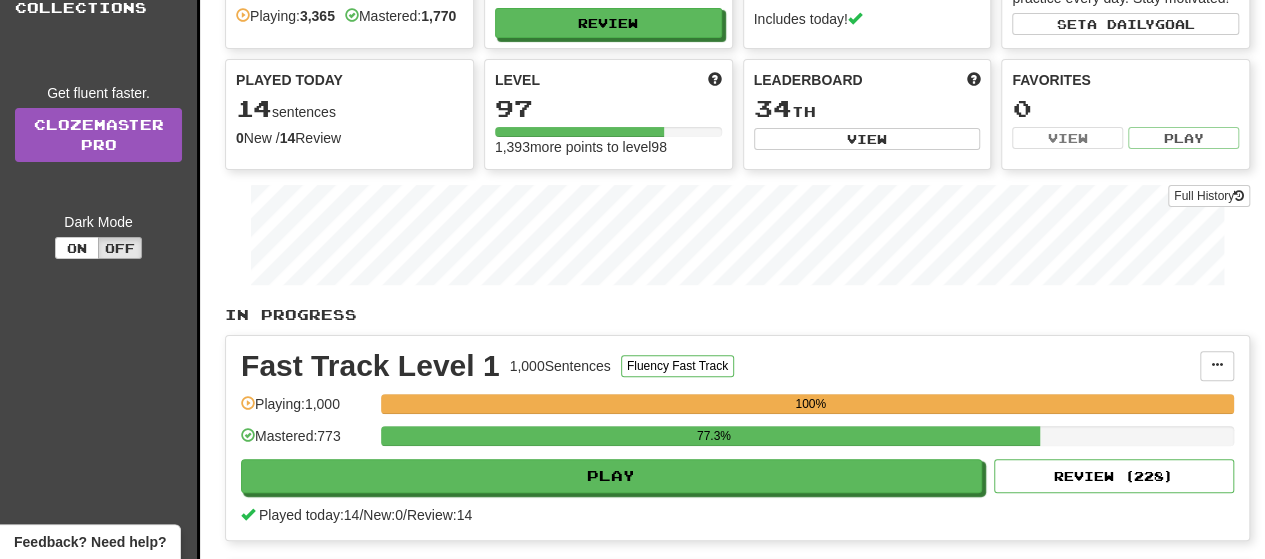 scroll, scrollTop: 0, scrollLeft: 0, axis: both 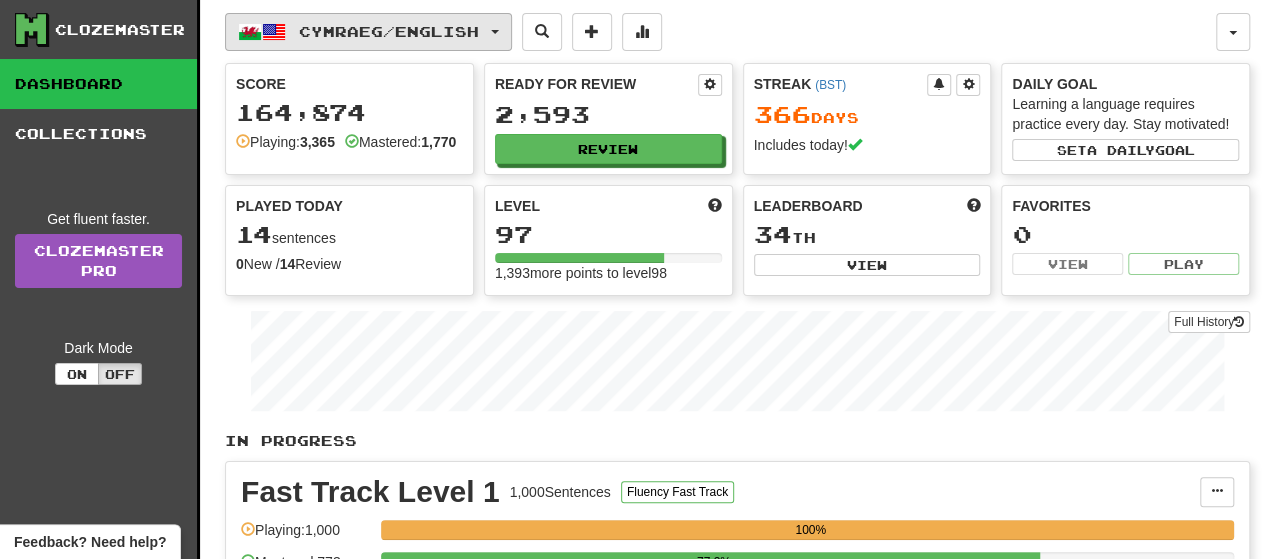 click at bounding box center [495, 32] 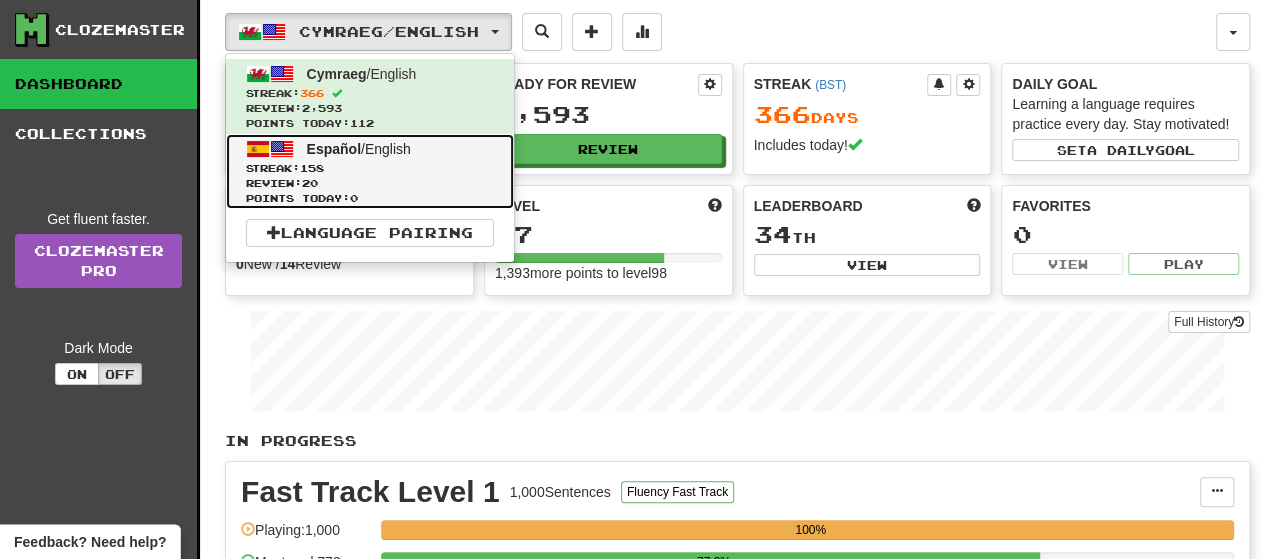 click on "158" at bounding box center (312, 168) 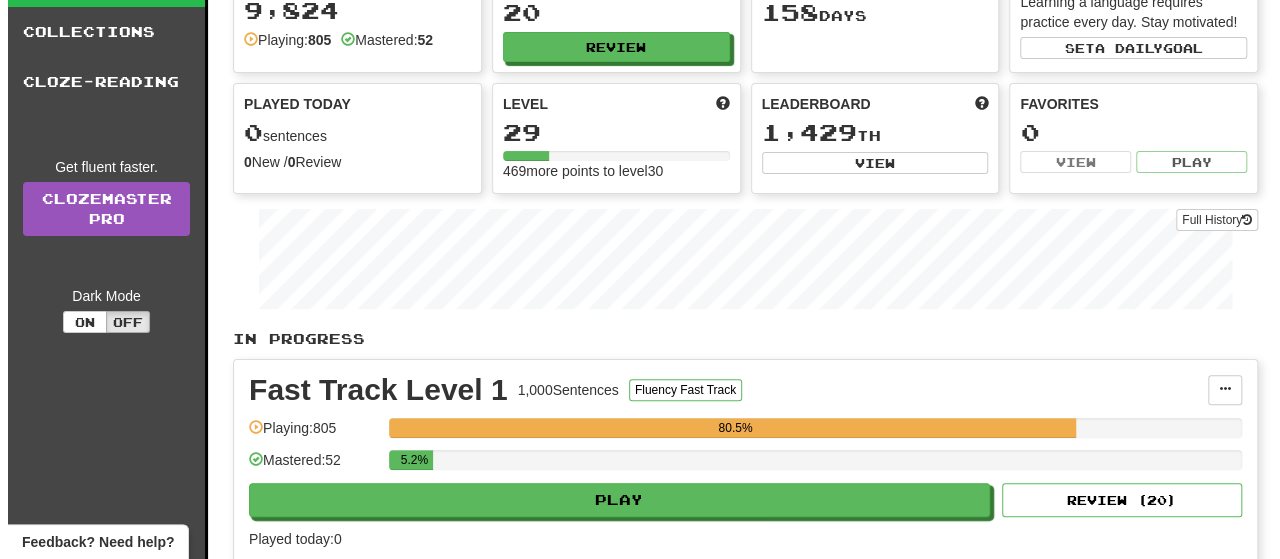 scroll, scrollTop: 200, scrollLeft: 0, axis: vertical 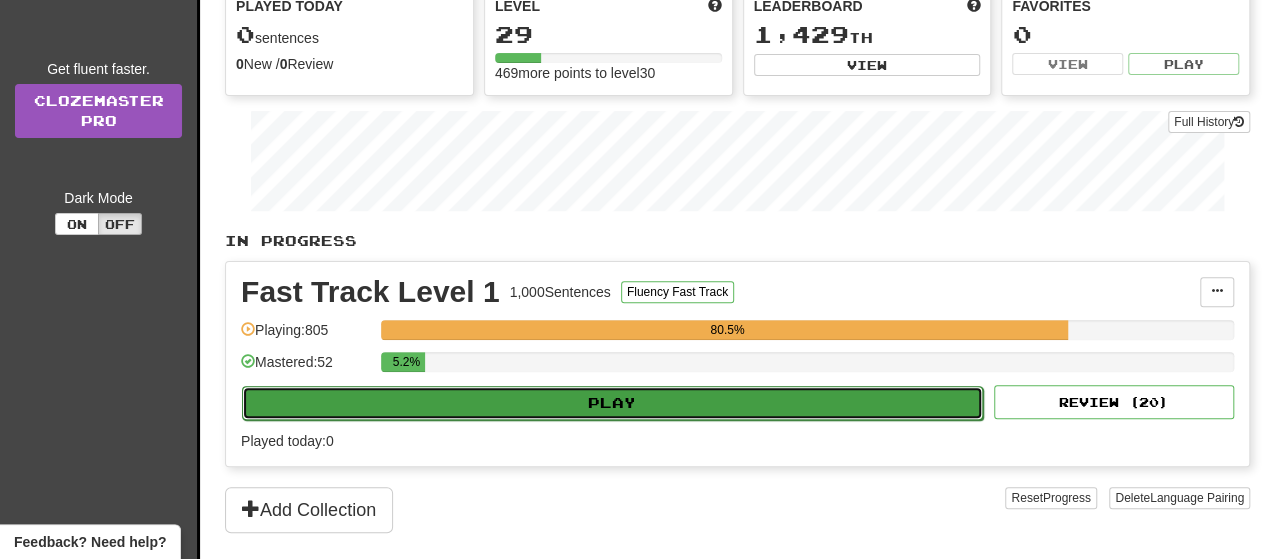 click on "Play" at bounding box center [612, 403] 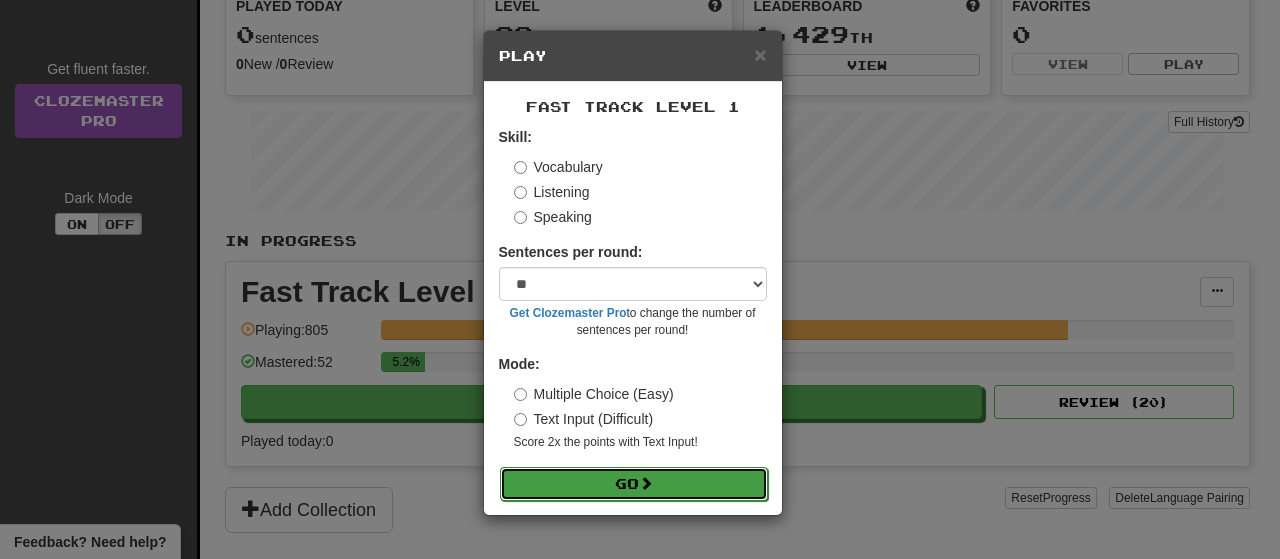 click on "Go" at bounding box center [634, 484] 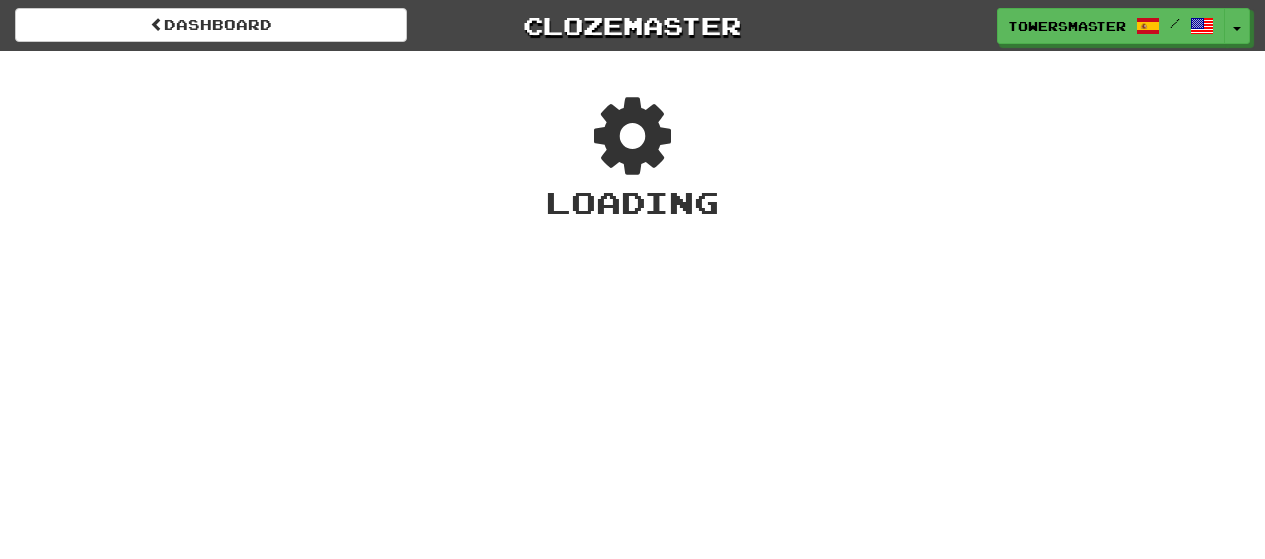 scroll, scrollTop: 0, scrollLeft: 0, axis: both 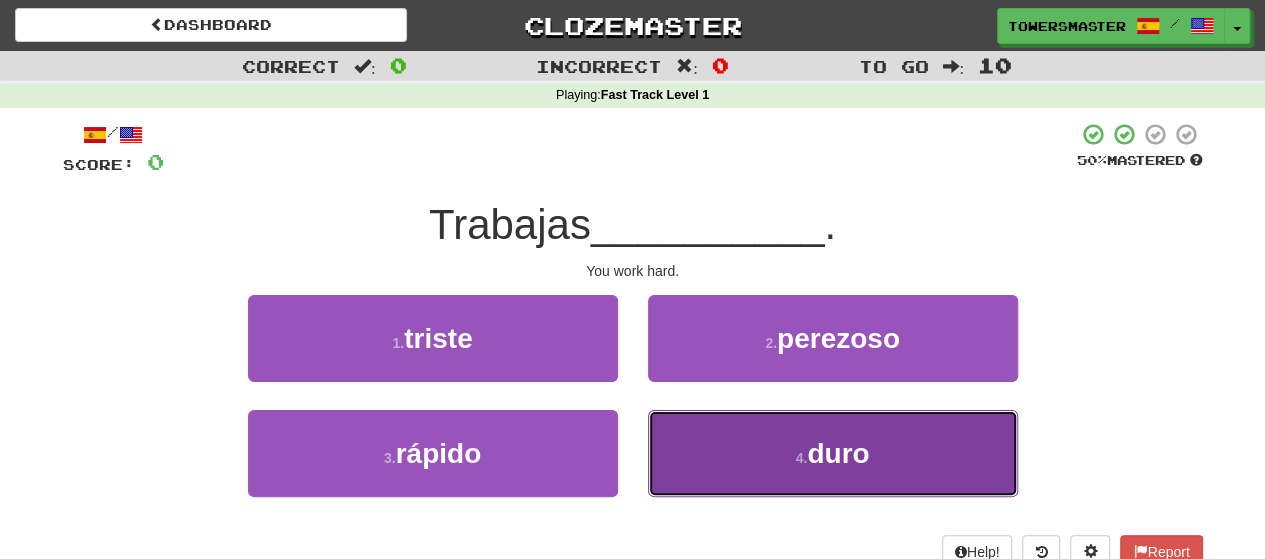 click on "4 .  duro" at bounding box center [833, 453] 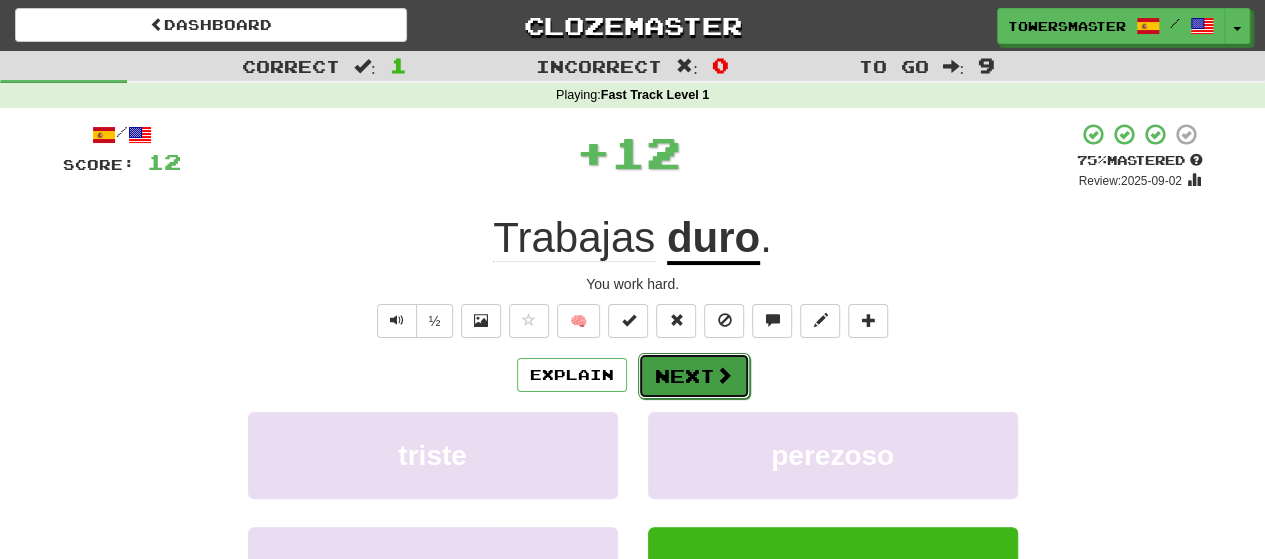 click on "Next" at bounding box center (694, 376) 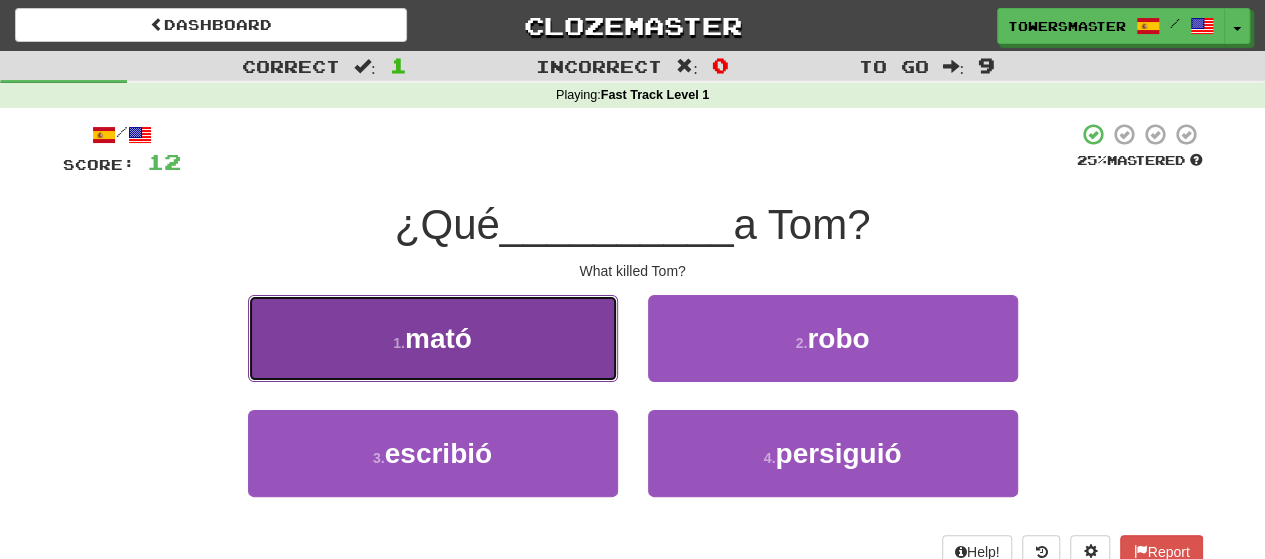 click on "1 .  mató" at bounding box center (433, 338) 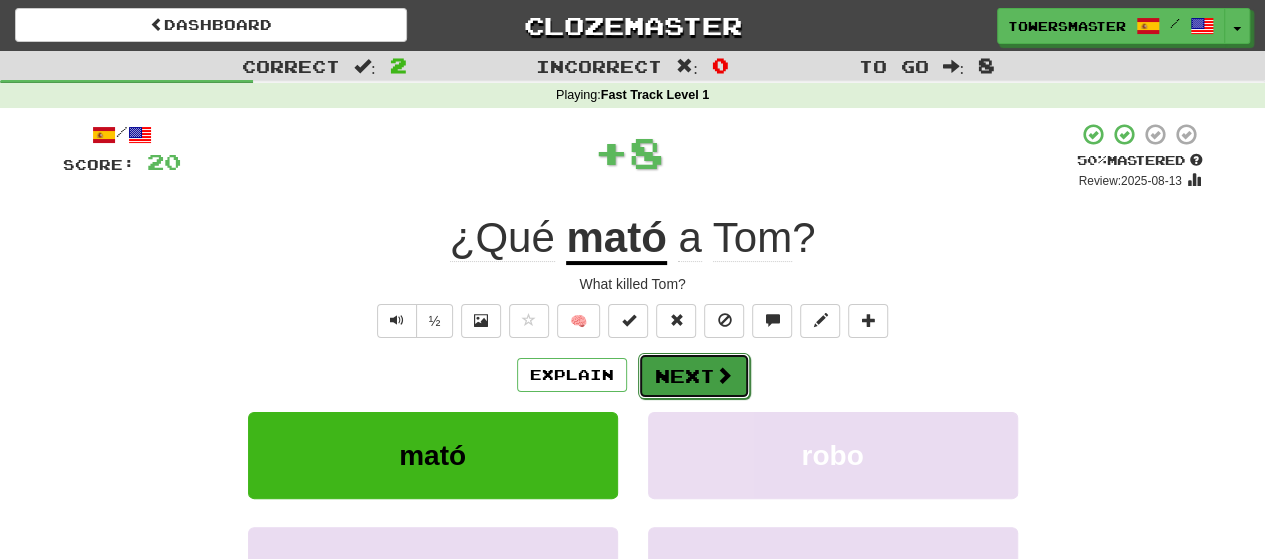 click on "Next" at bounding box center [694, 376] 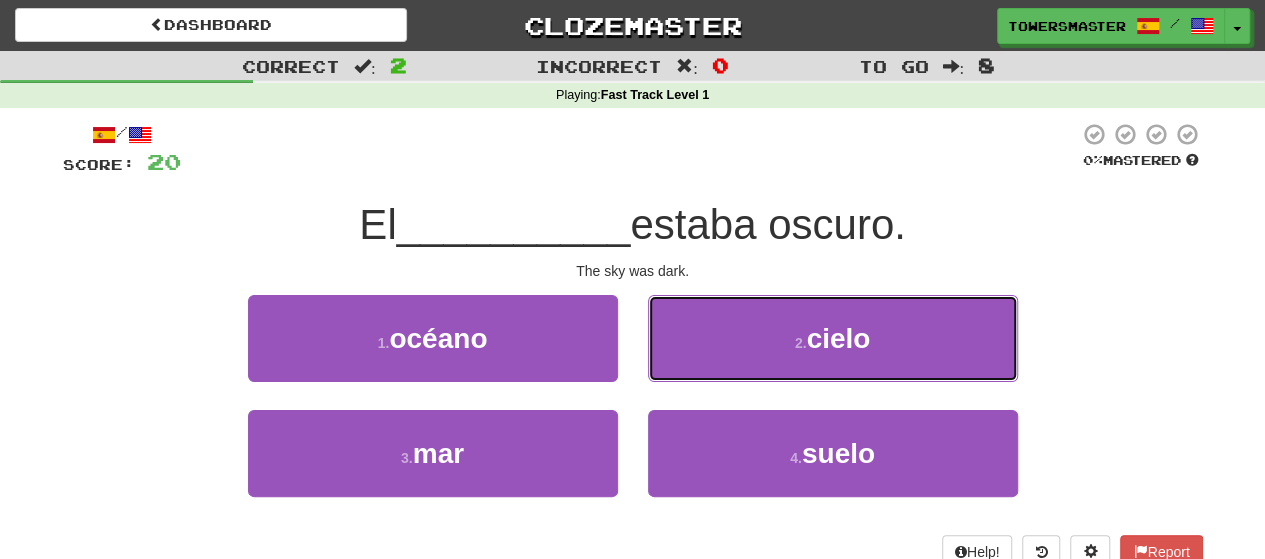 drag, startPoint x: 760, startPoint y: 333, endPoint x: 740, endPoint y: 340, distance: 21.189621 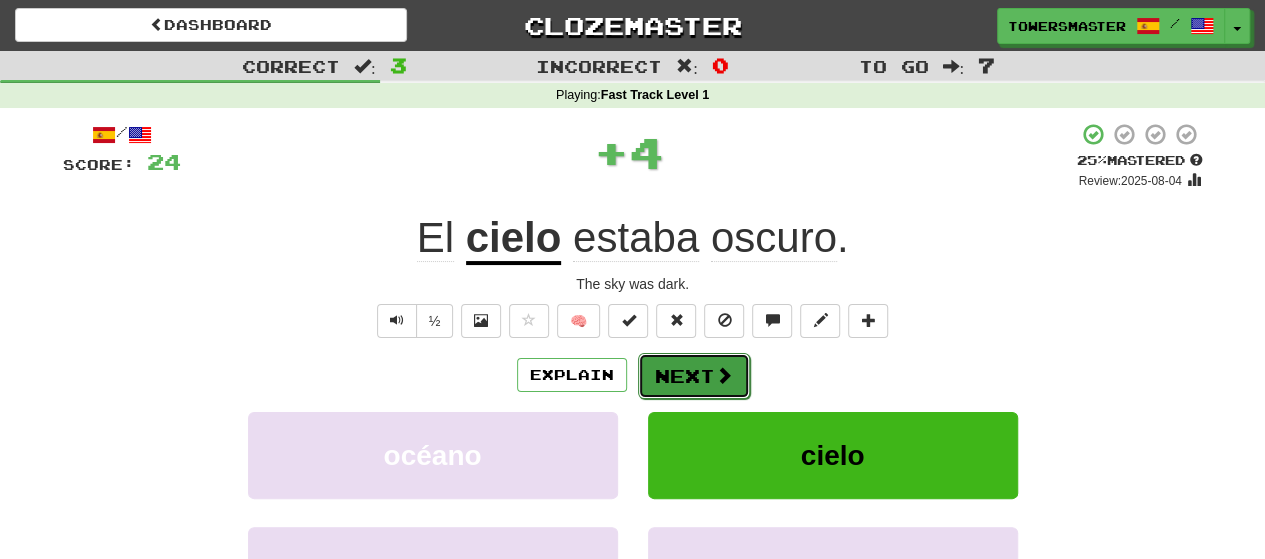 click on "Next" at bounding box center [694, 376] 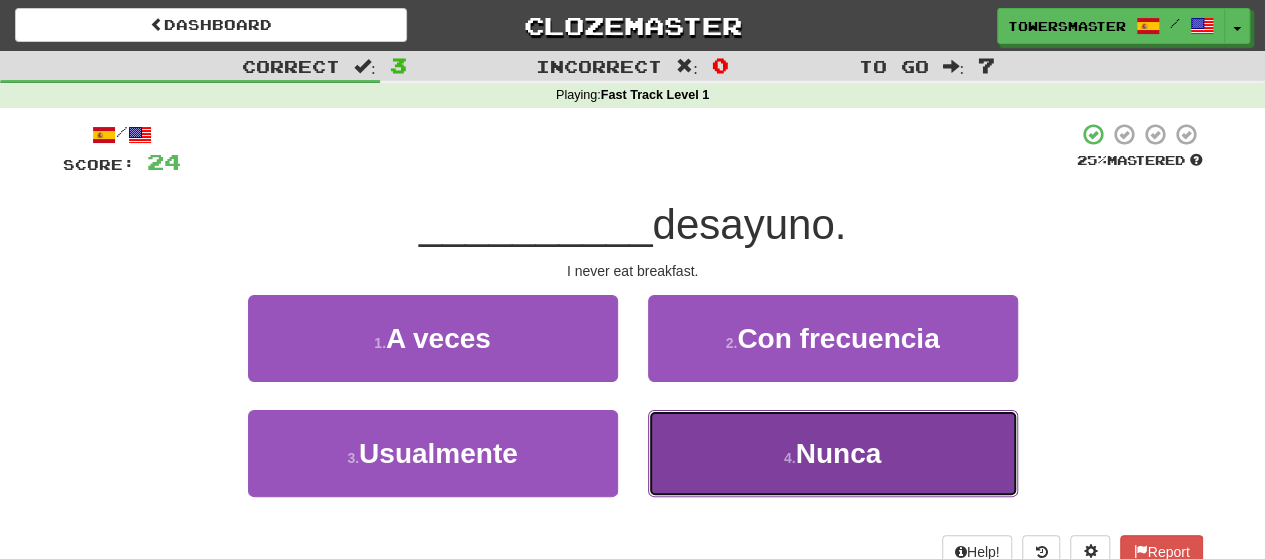 click on "4 .  Nunca" at bounding box center [833, 453] 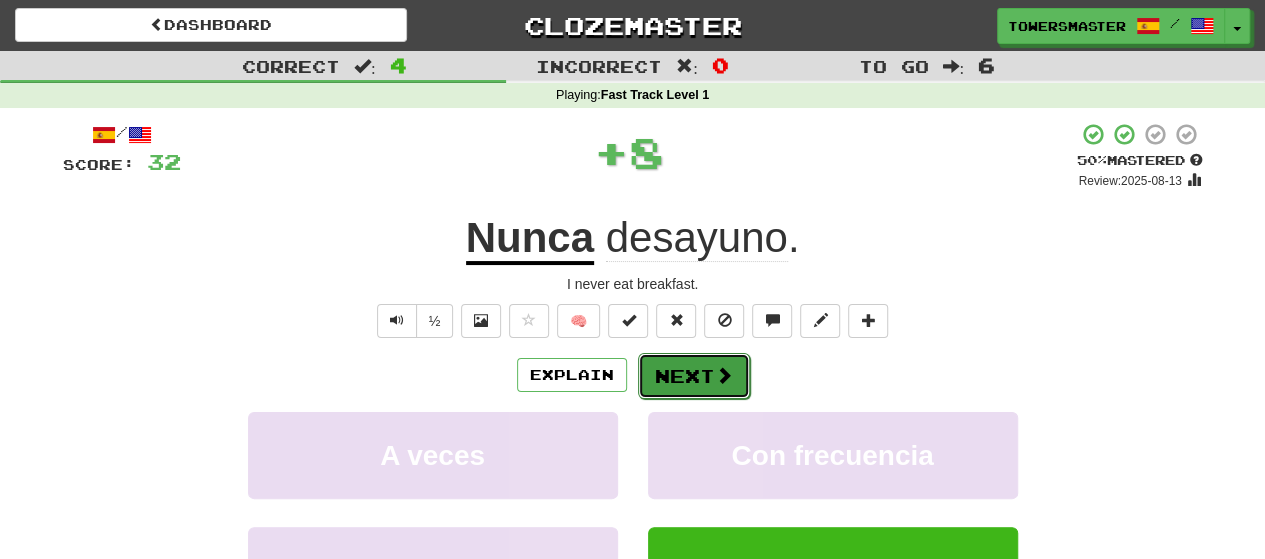 click on "Next" at bounding box center (694, 376) 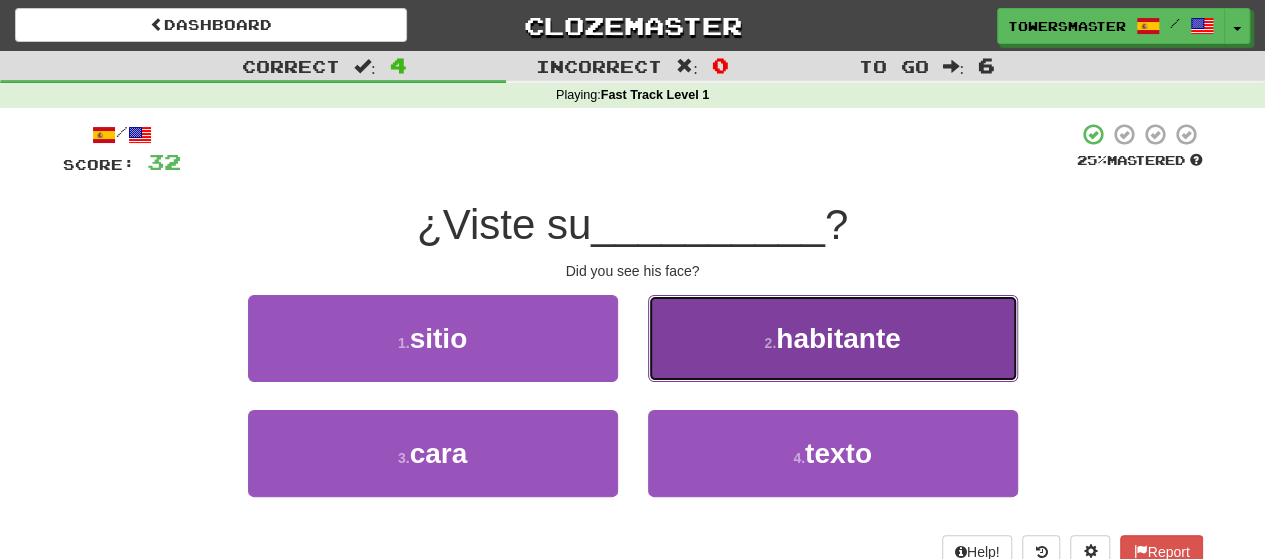click on "2 .  habitante" at bounding box center (833, 338) 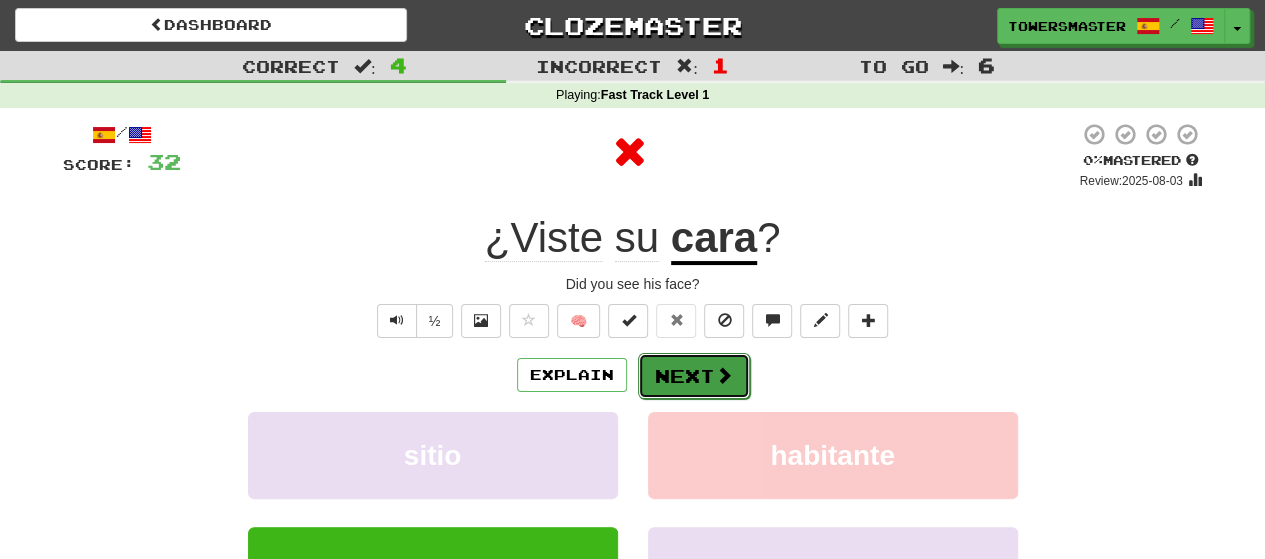 click on "Next" at bounding box center (694, 376) 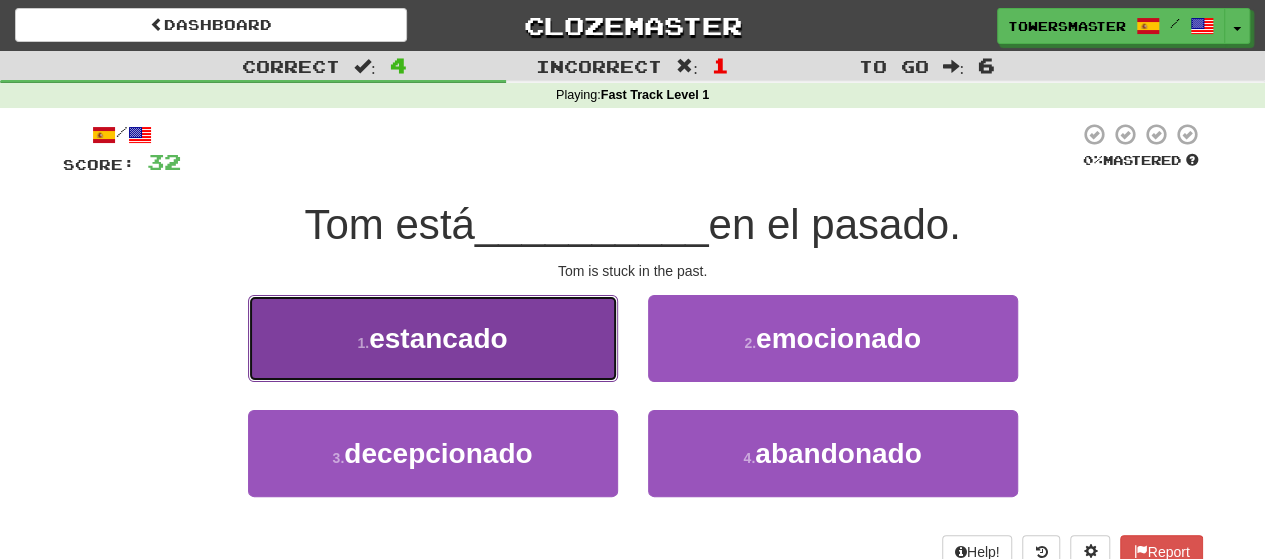 click on "estancado" at bounding box center (438, 338) 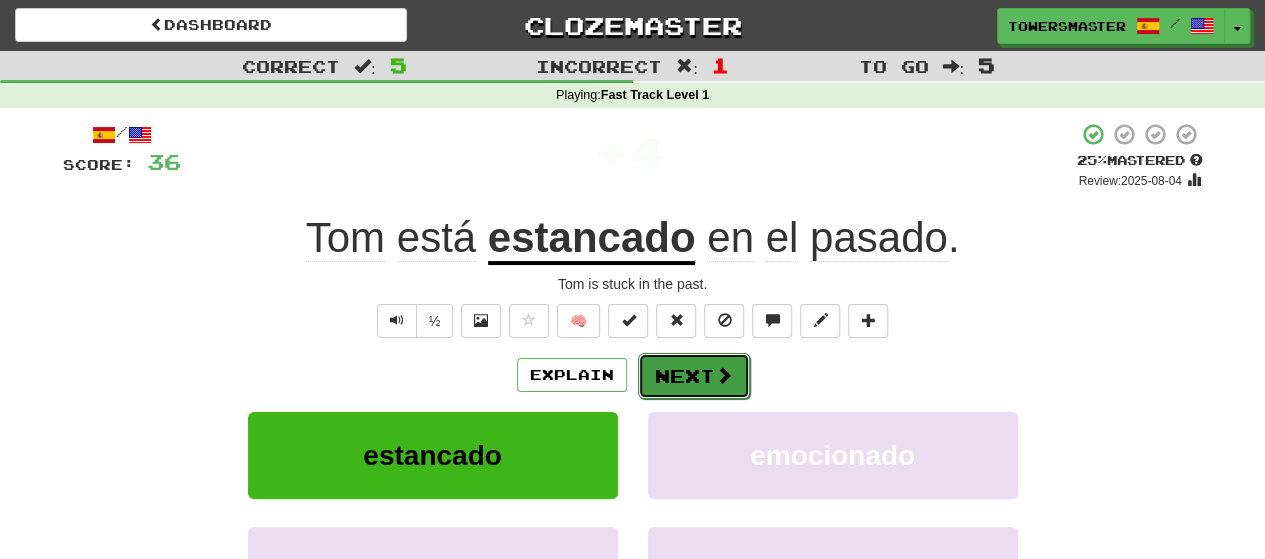 click on "Next" at bounding box center (694, 376) 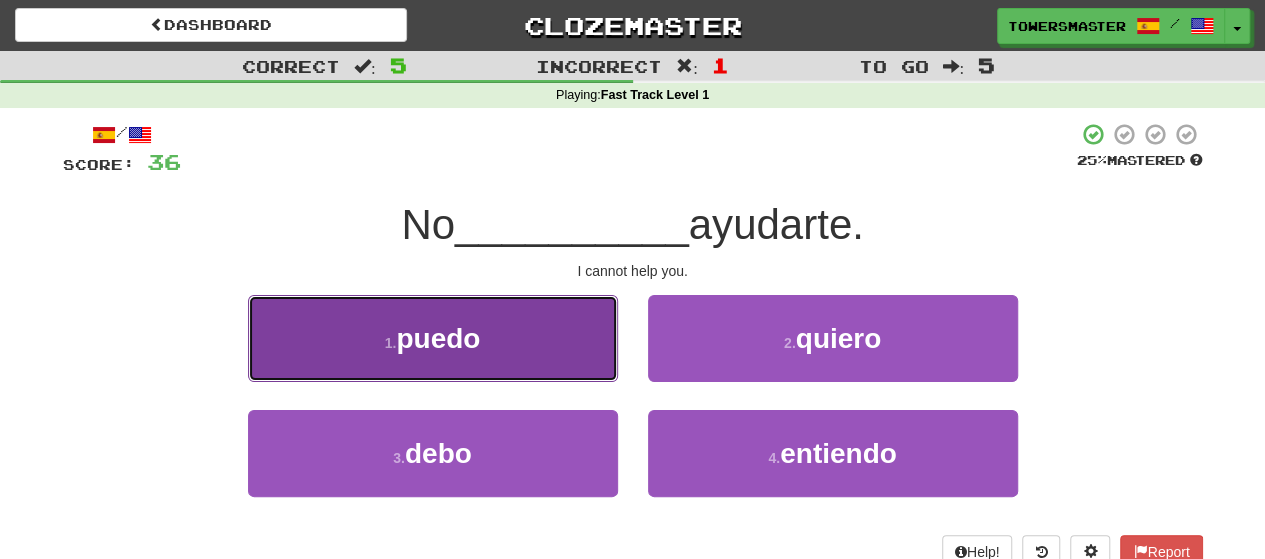 click on "1 .  puedo" at bounding box center (433, 338) 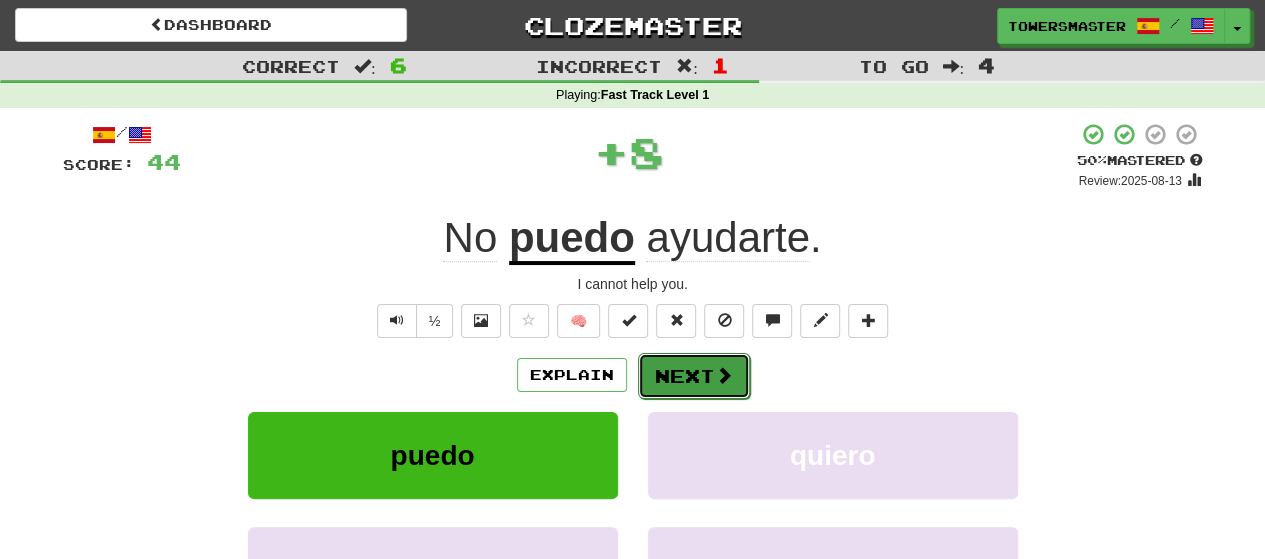 click on "Next" at bounding box center [694, 376] 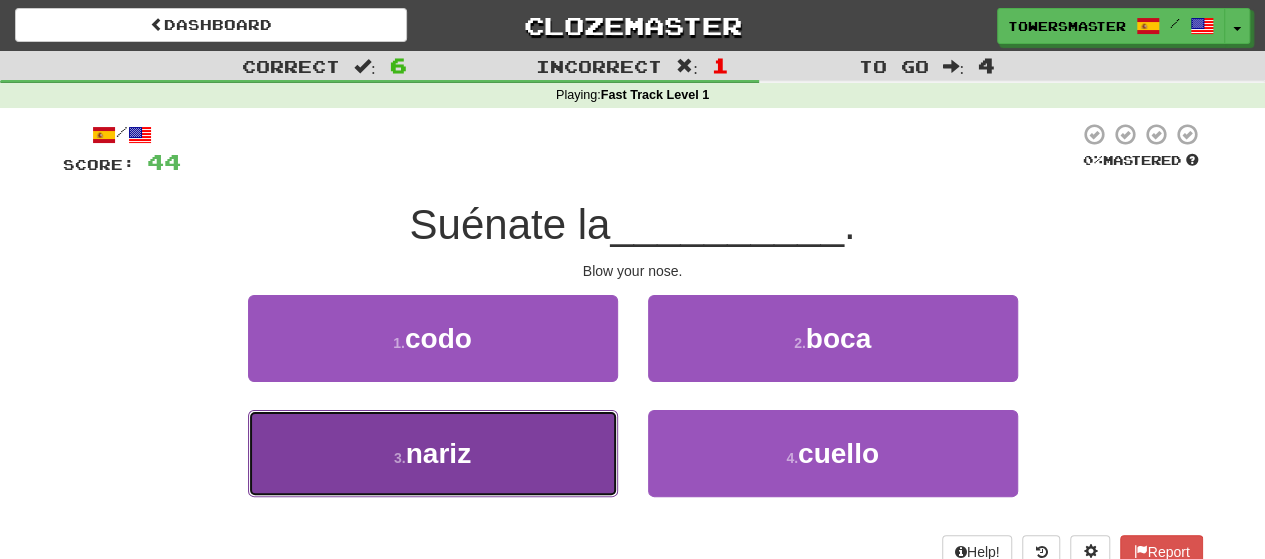 click on "3 .  nariz" at bounding box center (433, 453) 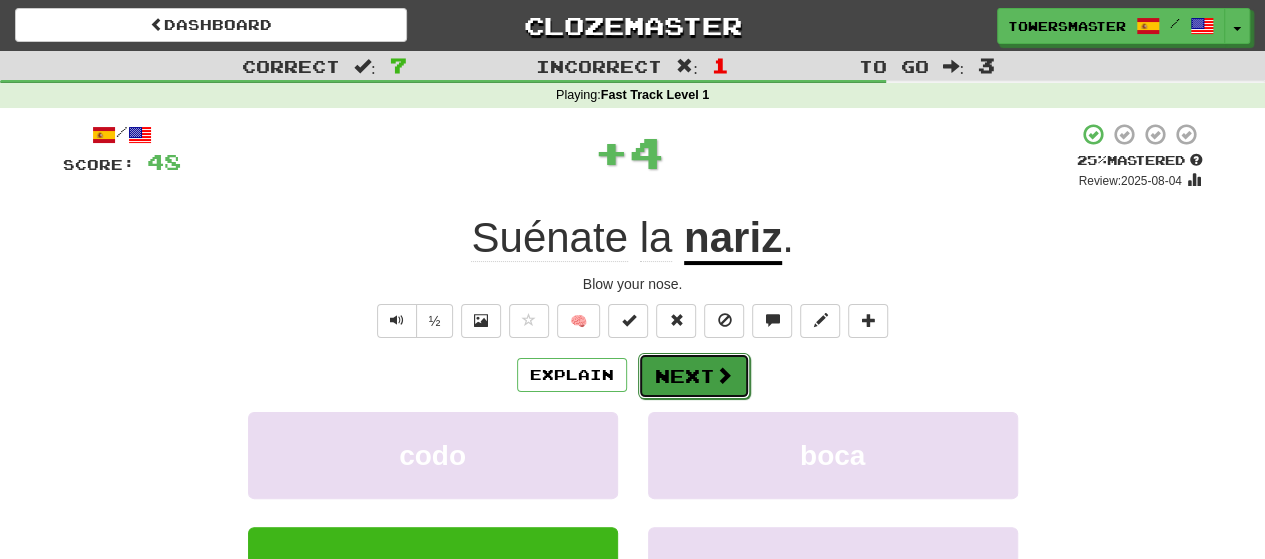 click on "Next" at bounding box center [694, 376] 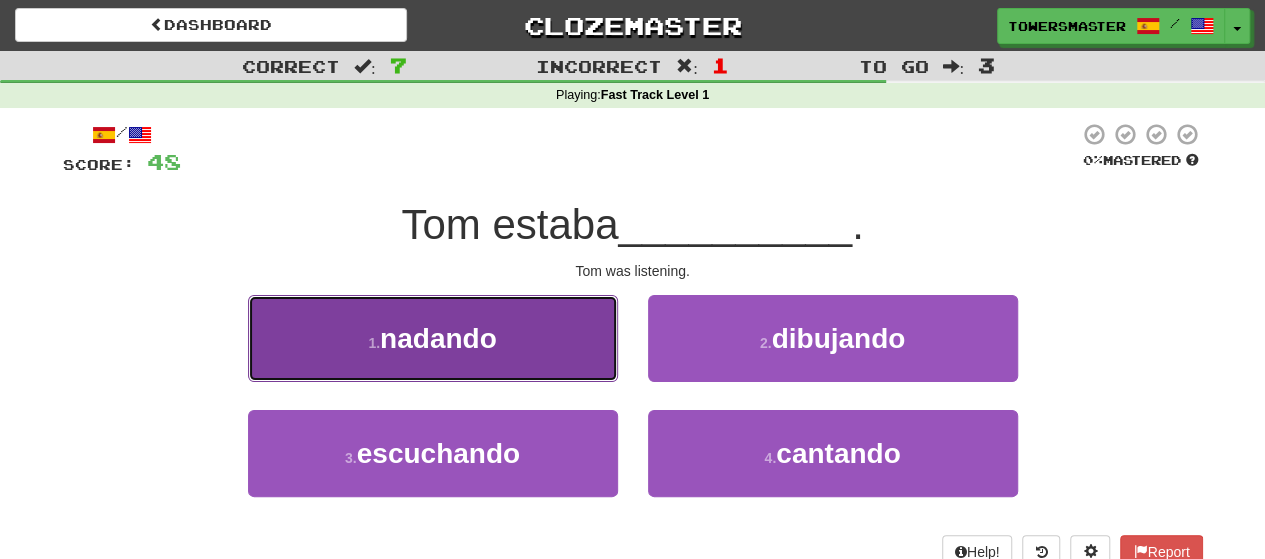 click on "1 .  nadando" at bounding box center (433, 338) 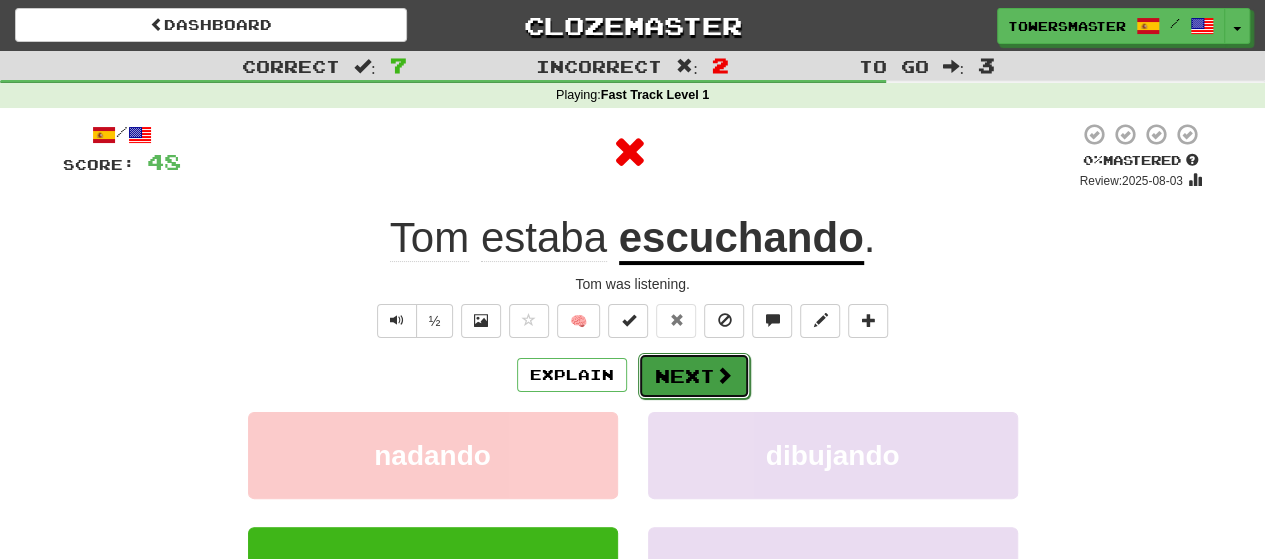click on "Next" at bounding box center [694, 376] 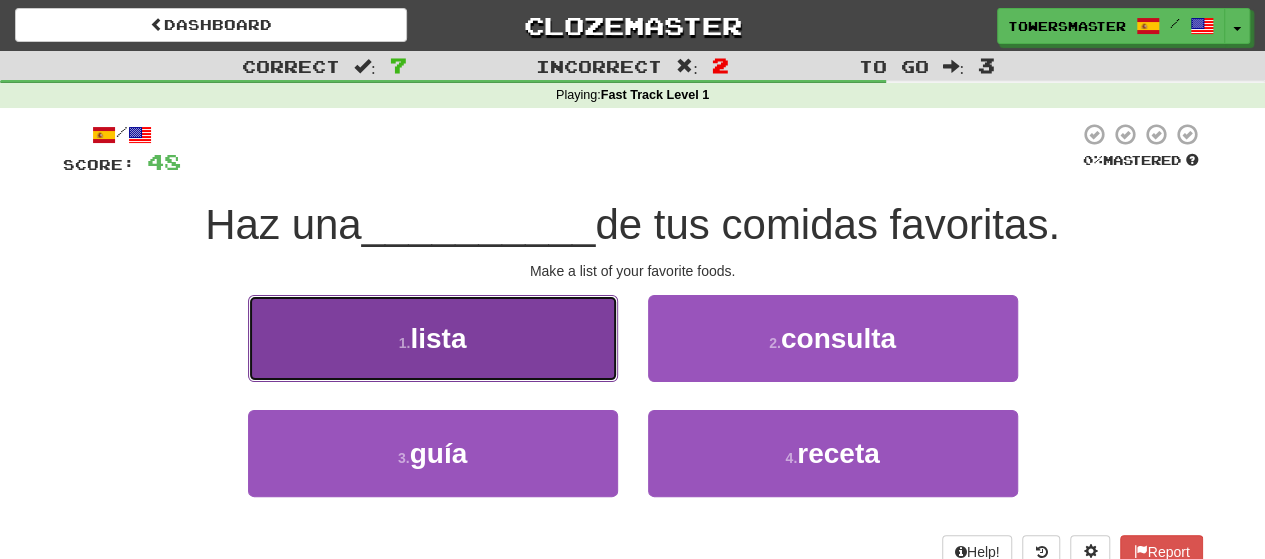 click on "1 .  lista" at bounding box center (433, 338) 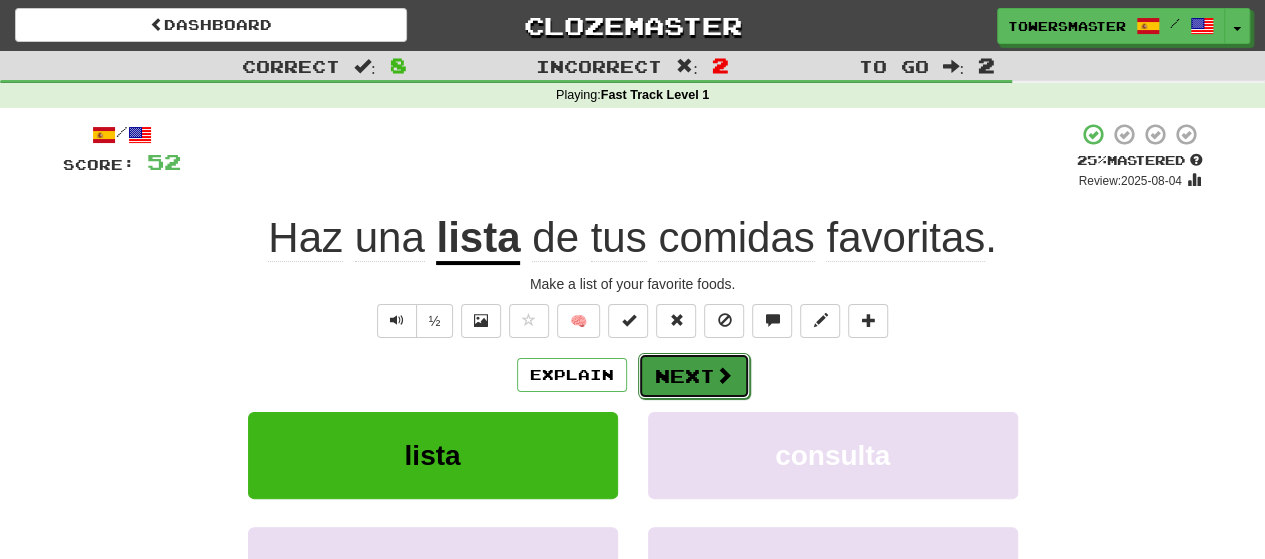 click on "Next" at bounding box center (694, 376) 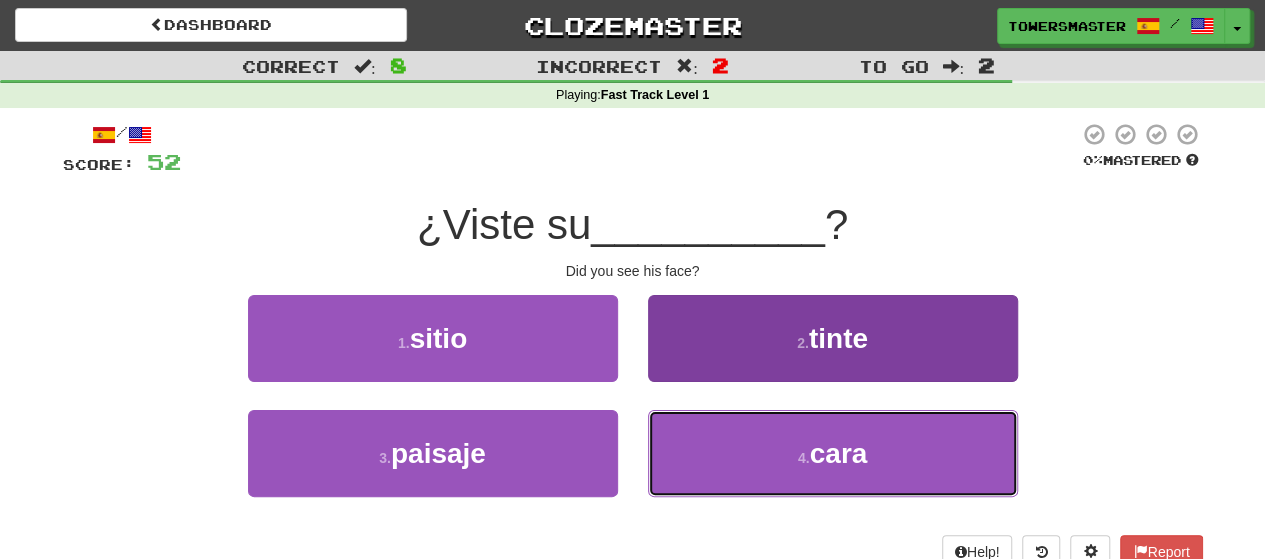 drag, startPoint x: 774, startPoint y: 425, endPoint x: 760, endPoint y: 433, distance: 16.124516 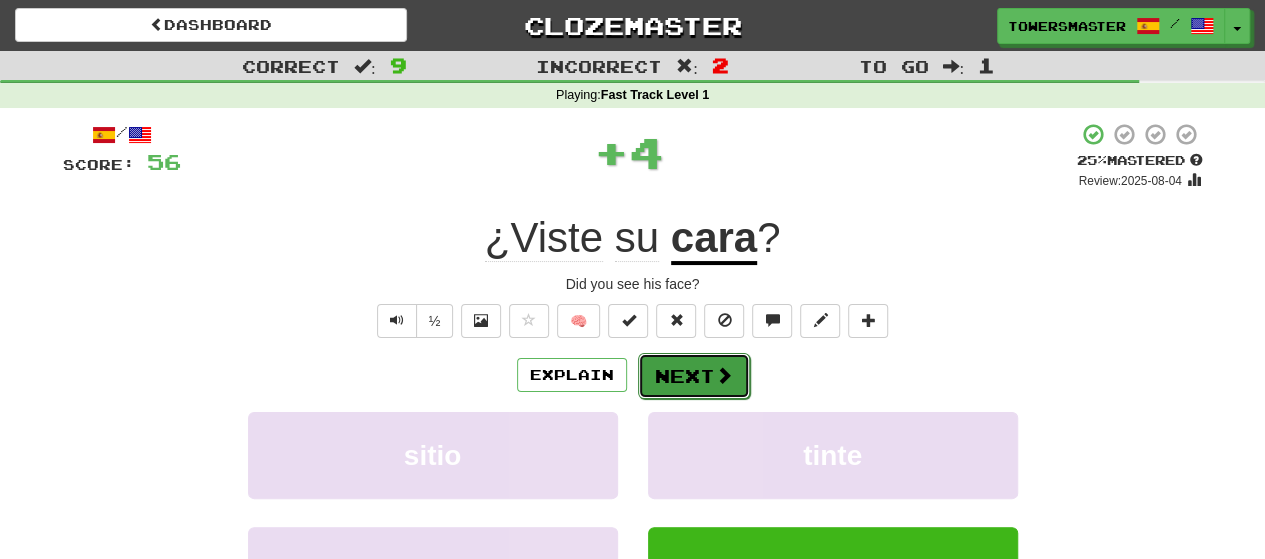 click on "Next" at bounding box center (694, 376) 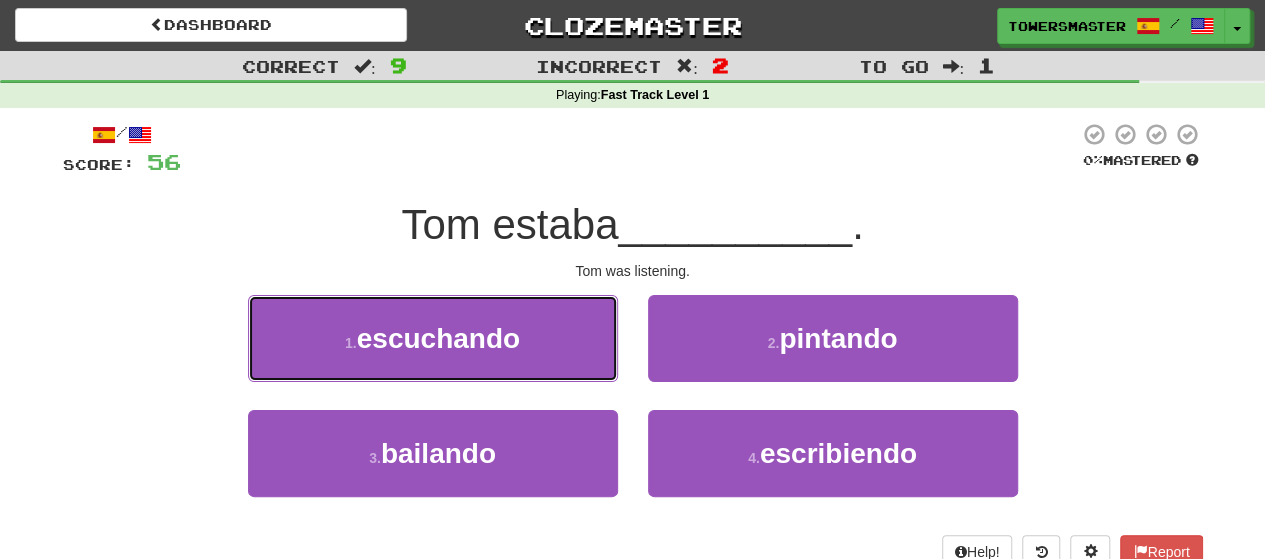 drag, startPoint x: 526, startPoint y: 352, endPoint x: 558, endPoint y: 347, distance: 32.38827 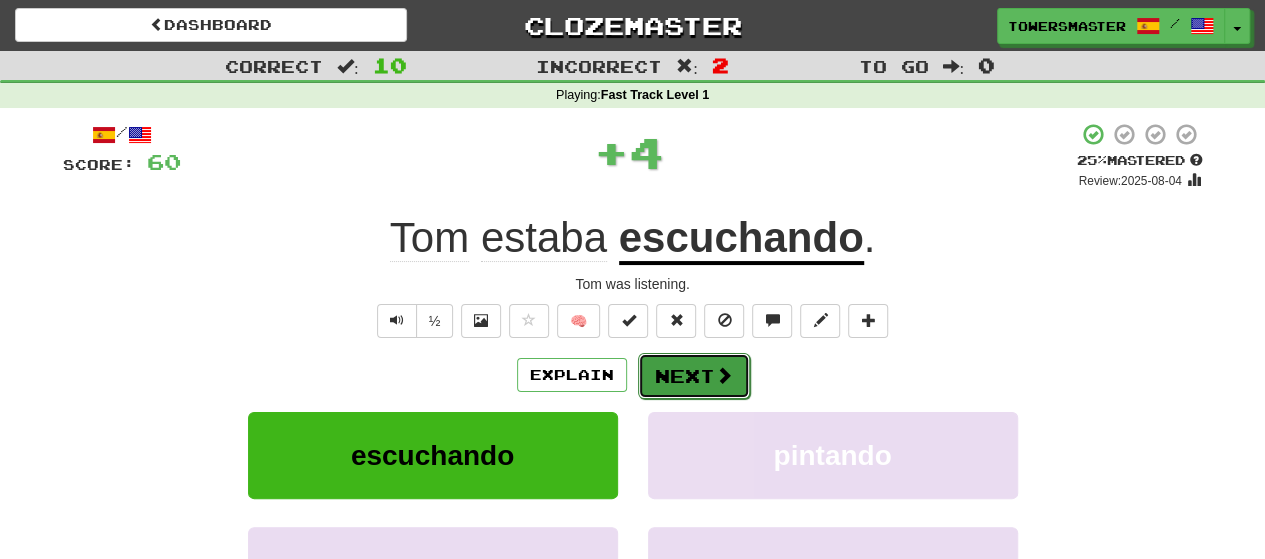 click on "Next" at bounding box center [694, 376] 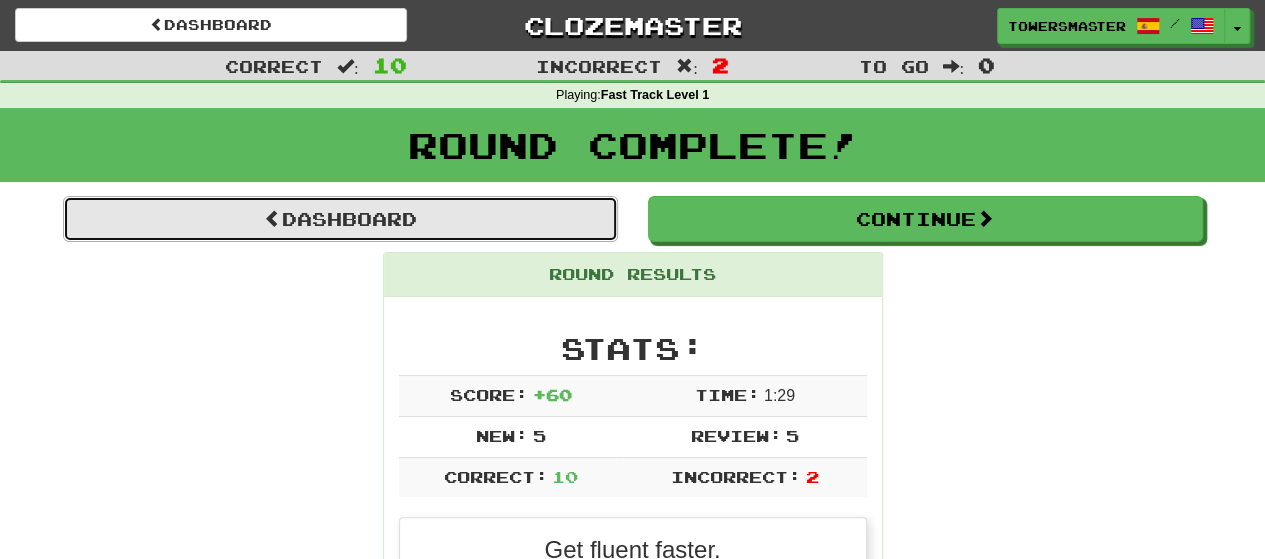 click on "Dashboard" at bounding box center (340, 219) 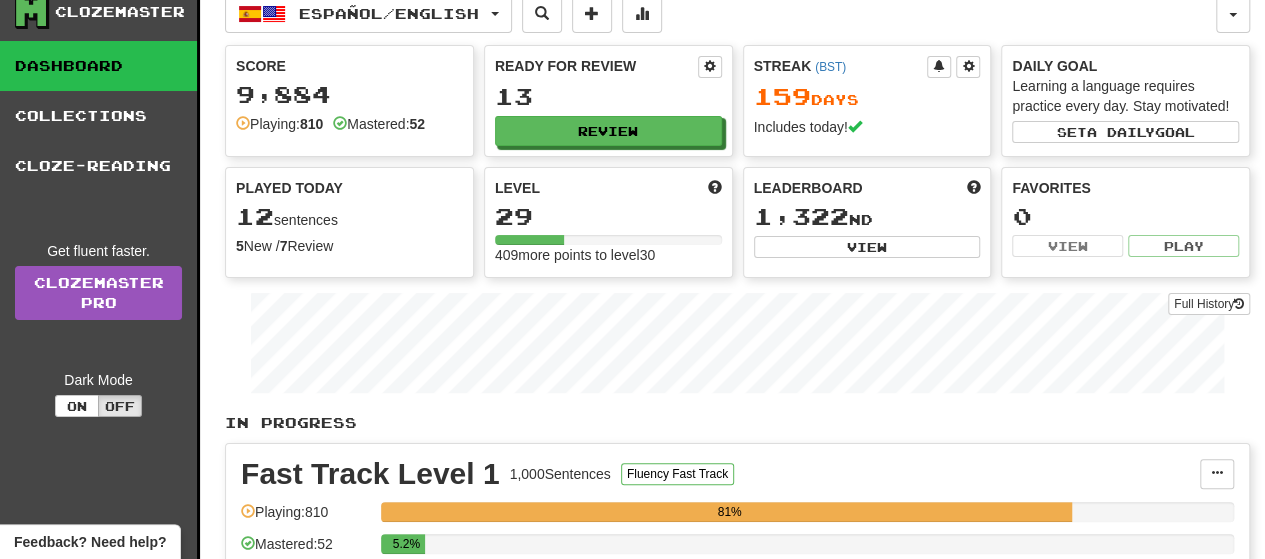 scroll, scrollTop: 0, scrollLeft: 0, axis: both 